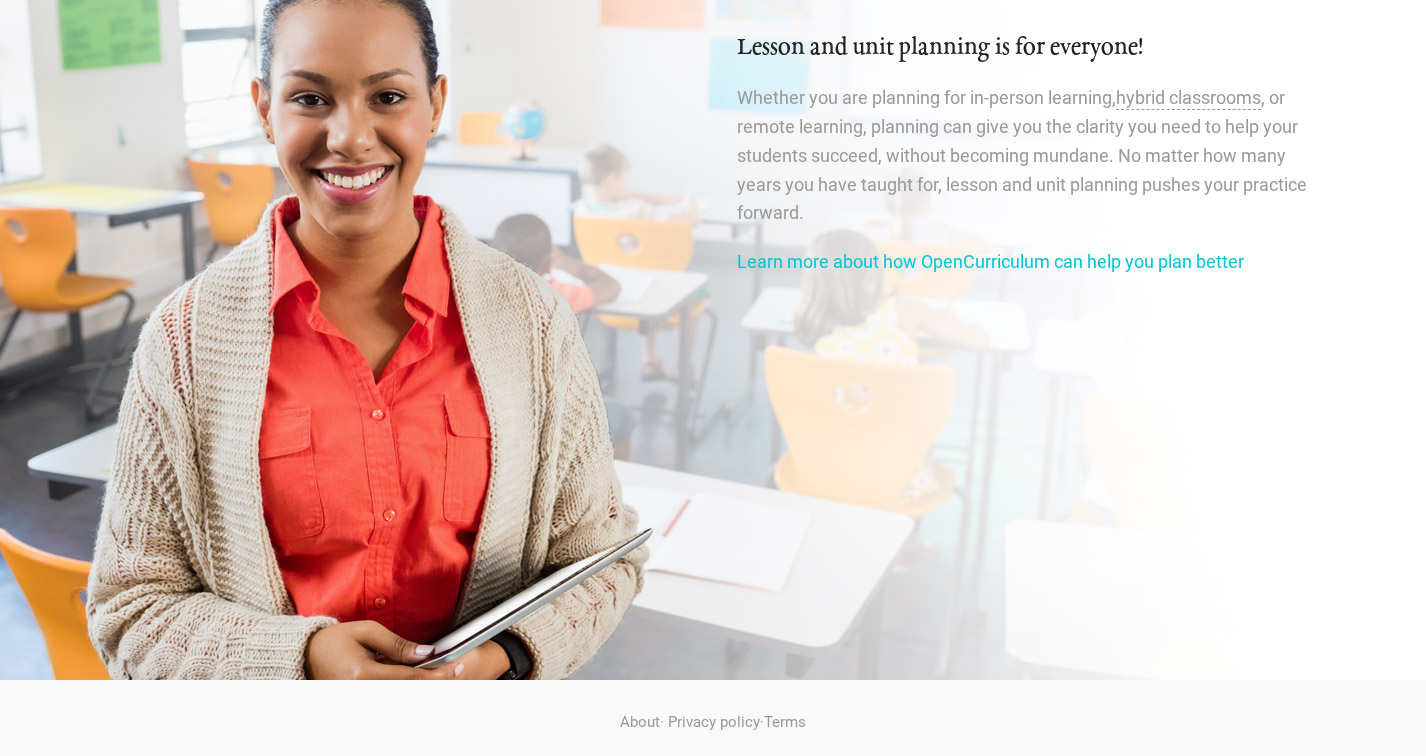 scroll, scrollTop: 3326, scrollLeft: 0, axis: vertical 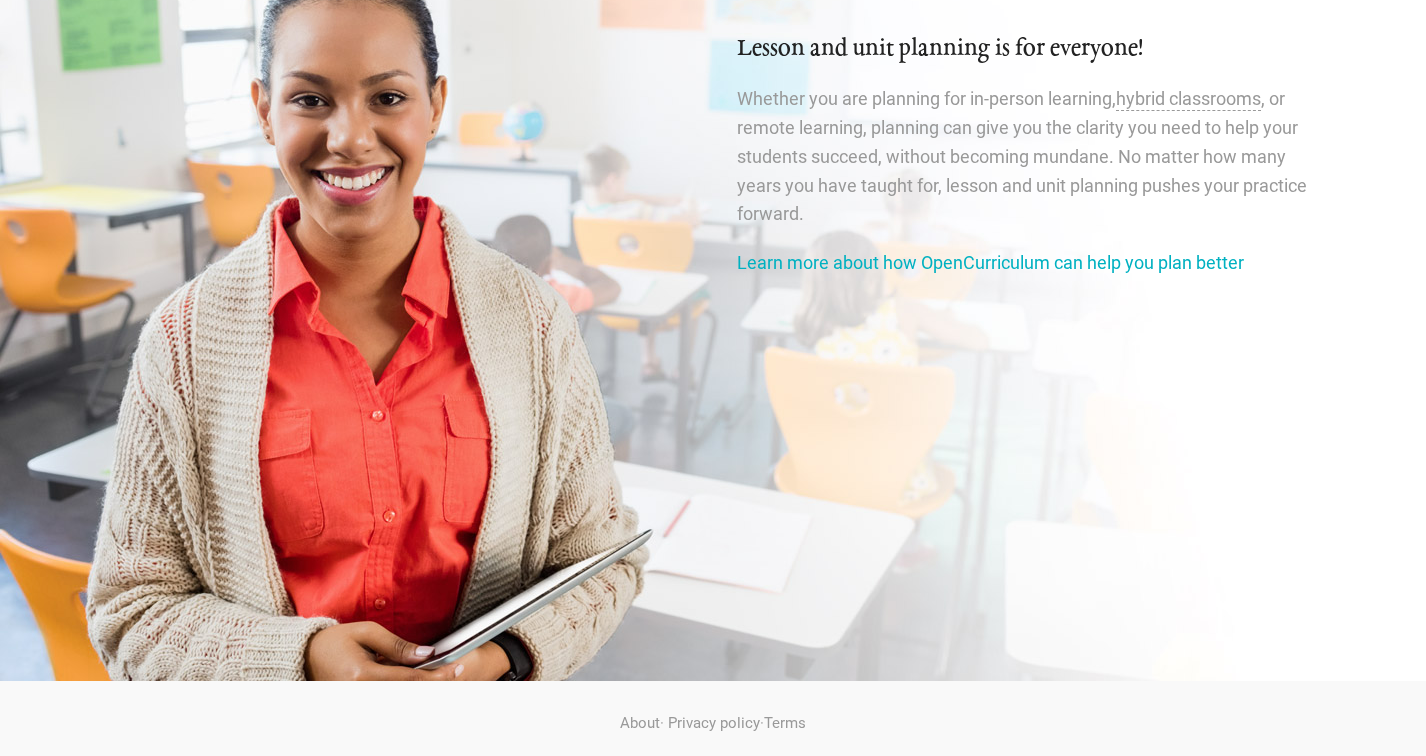 click on "Learn more about how OpenCurriculum can help you plan better" at bounding box center [990, 262] 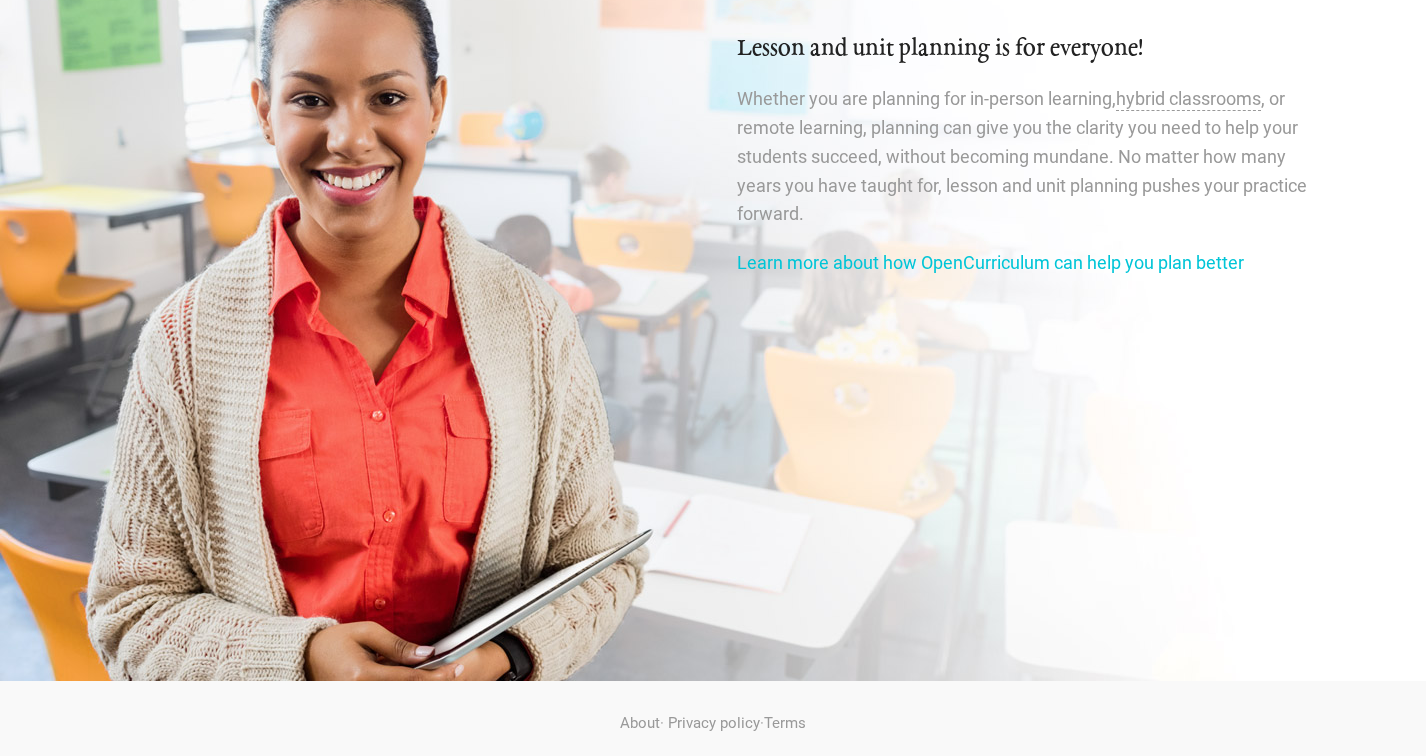 scroll, scrollTop: 0, scrollLeft: 0, axis: both 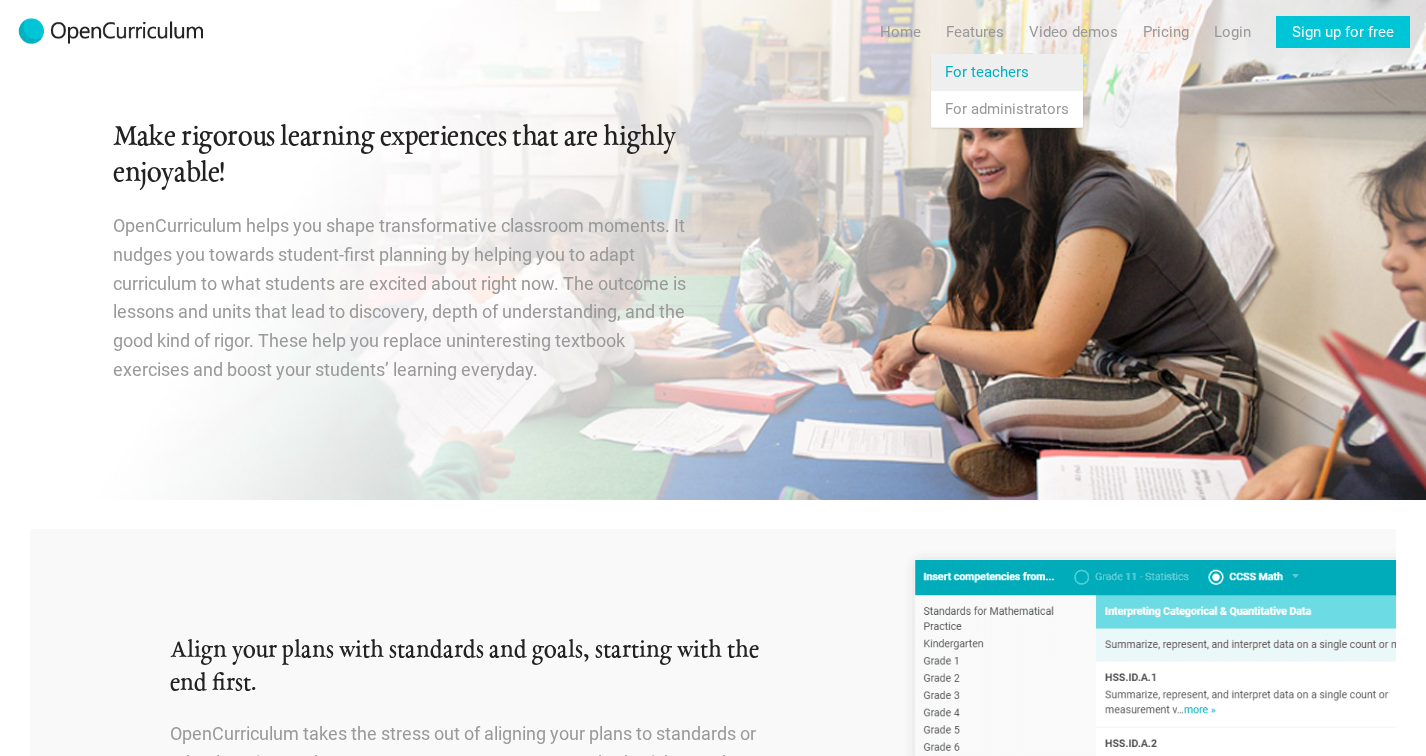 click on "Features  For teachers" at bounding box center (1007, 72) 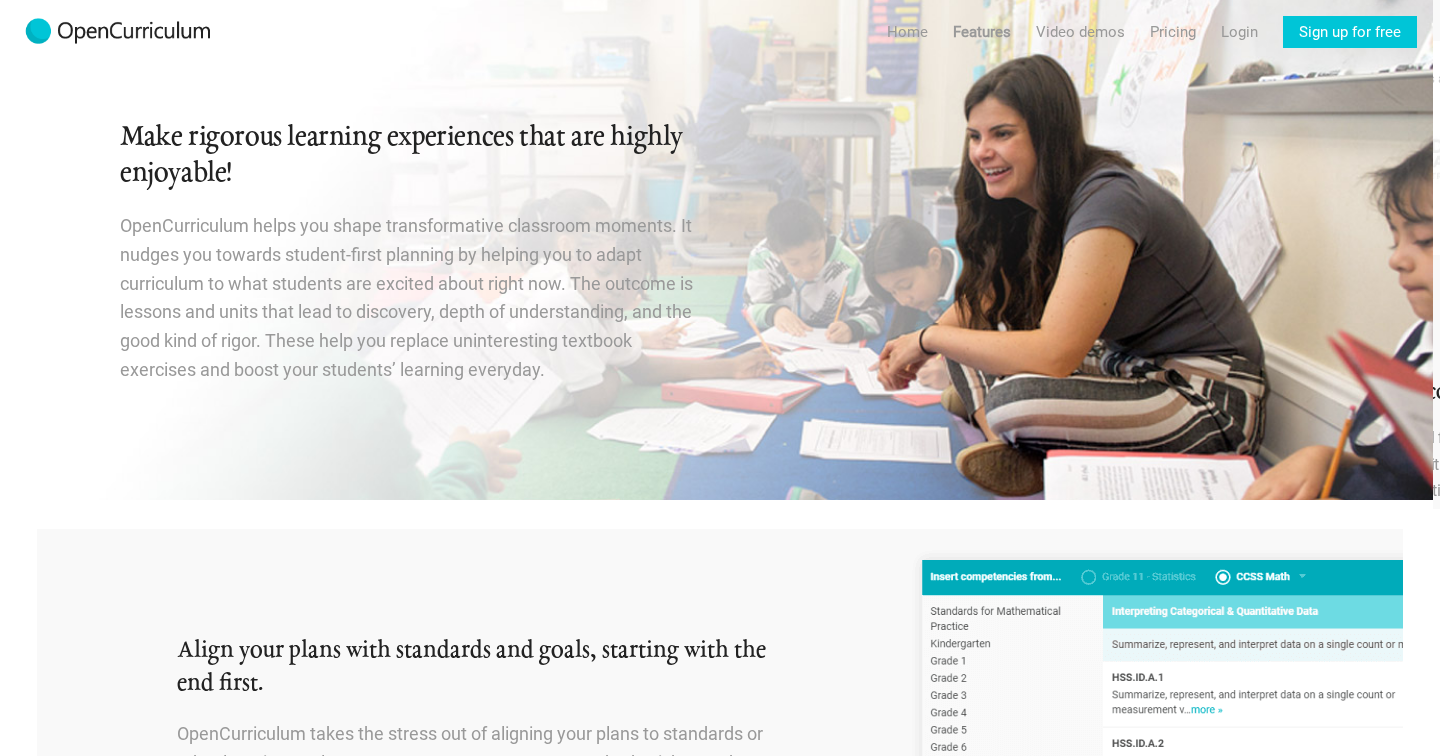 scroll, scrollTop: 0, scrollLeft: 0, axis: both 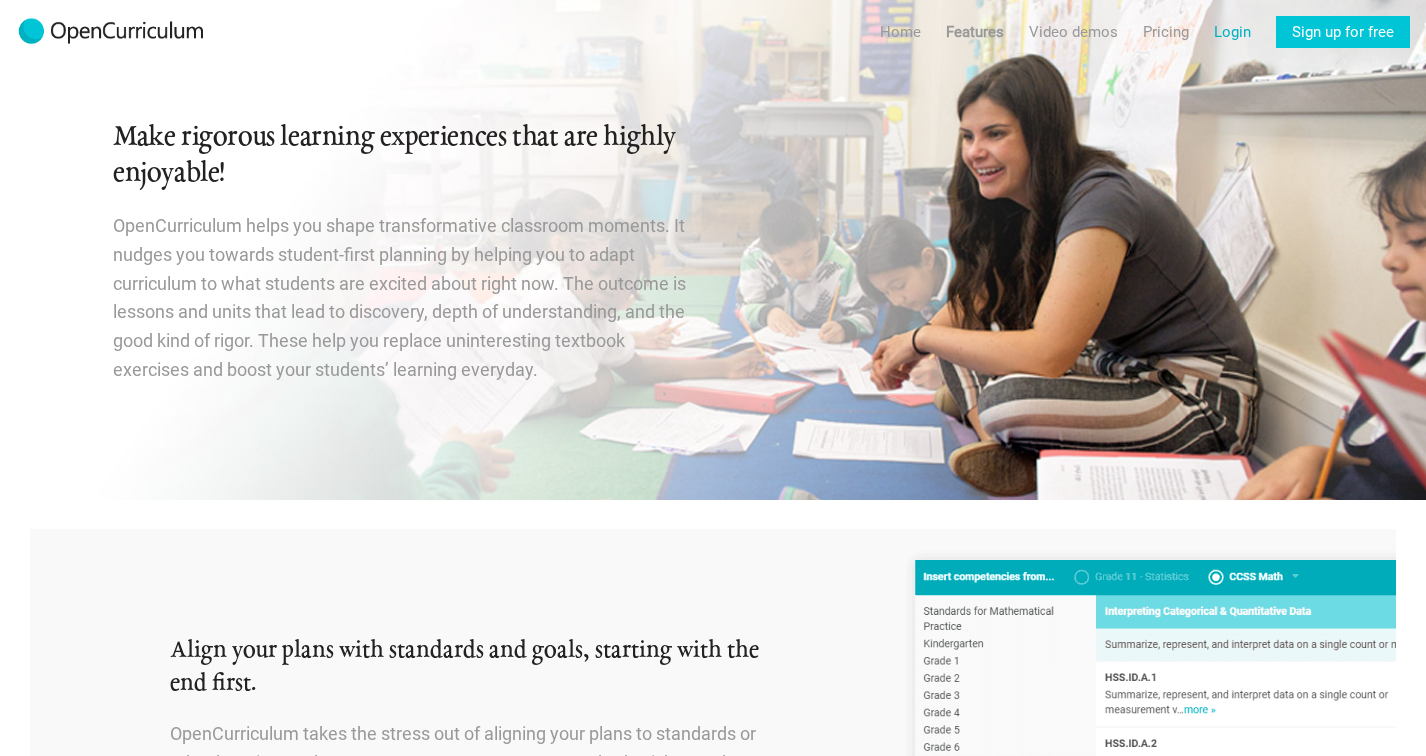 click on "Login" at bounding box center [1232, 32] 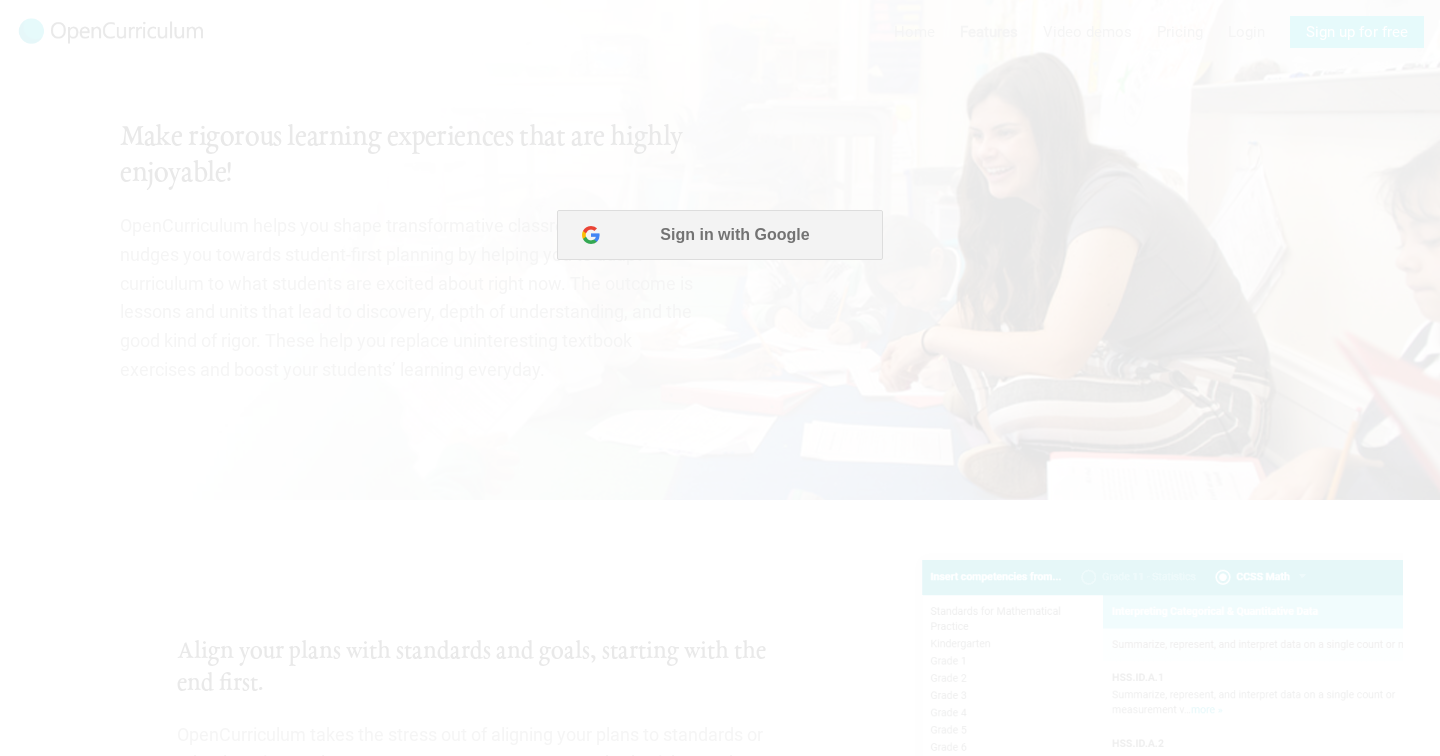 scroll, scrollTop: 0, scrollLeft: 0, axis: both 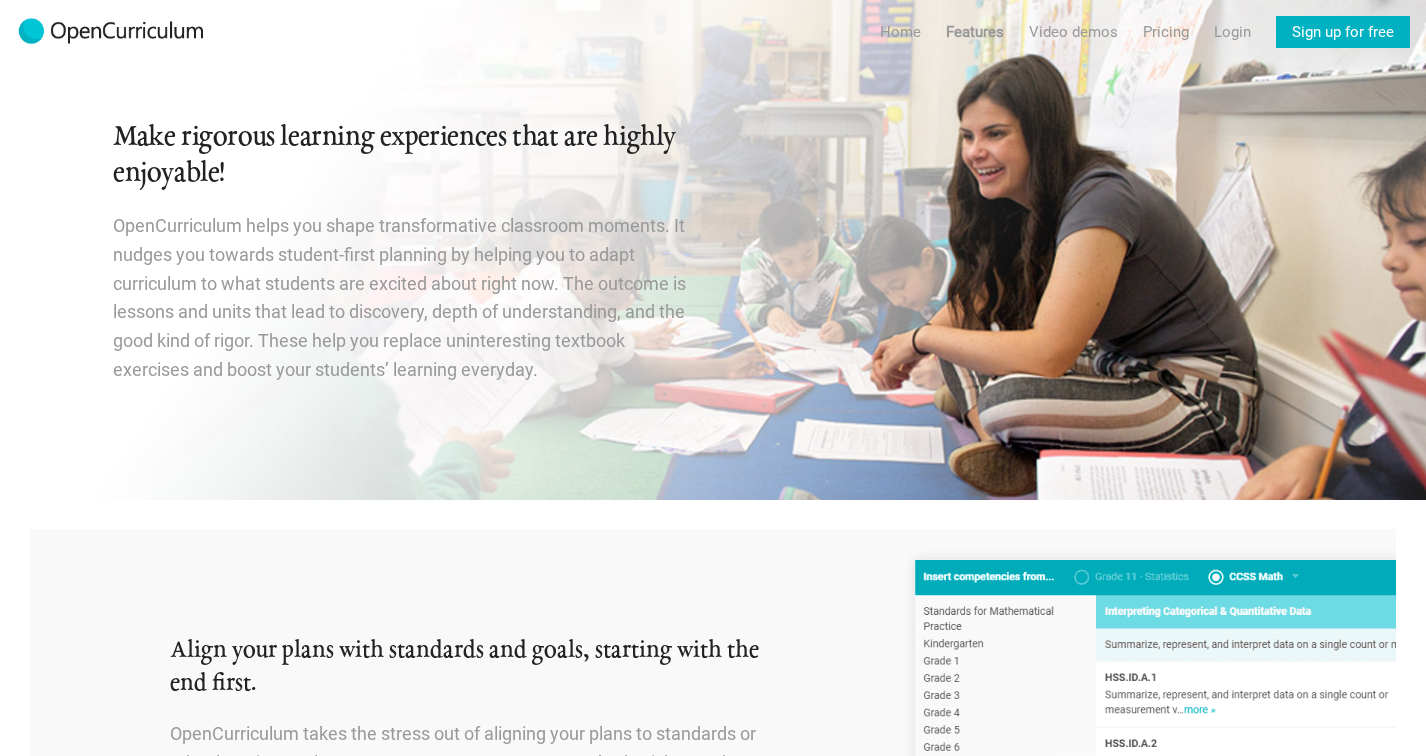 click on "Sign up for free" at bounding box center (1343, 32) 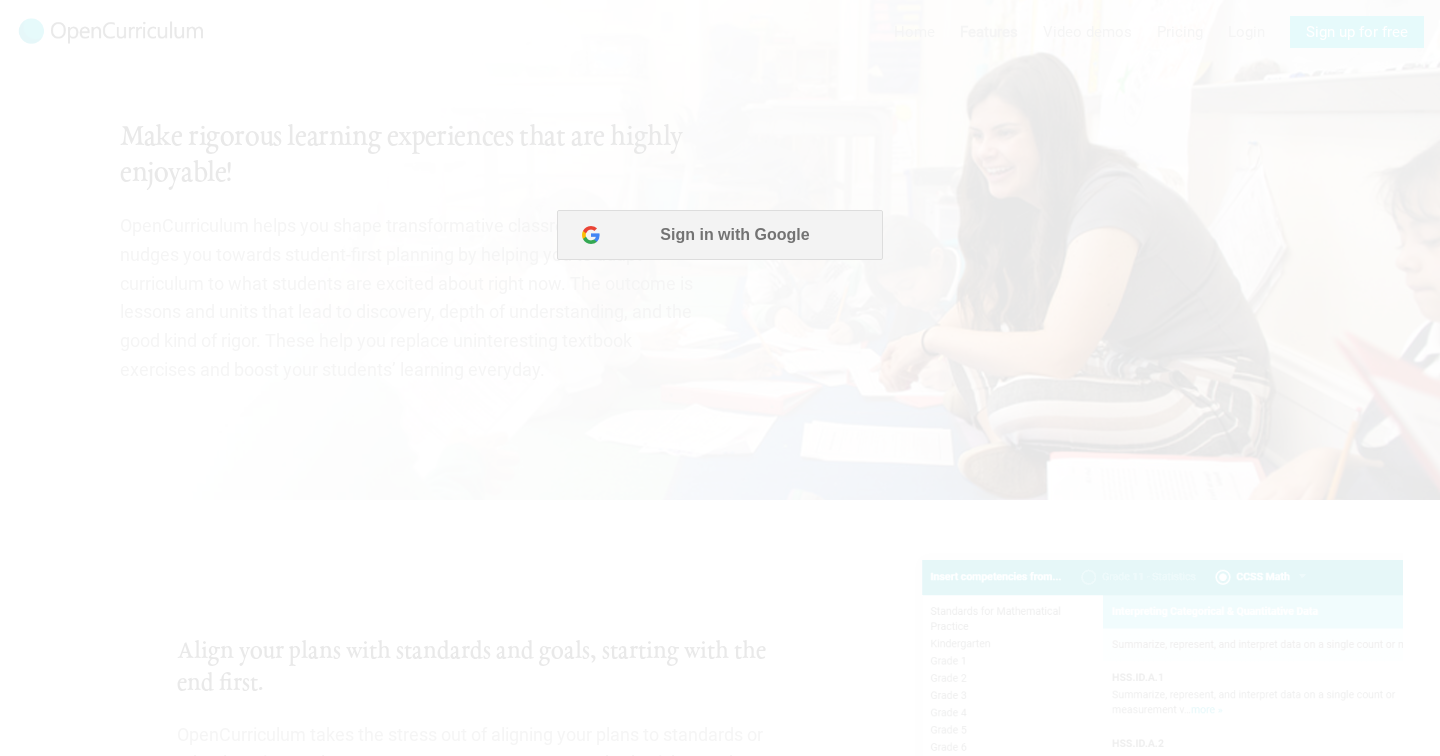 scroll, scrollTop: 0, scrollLeft: 0, axis: both 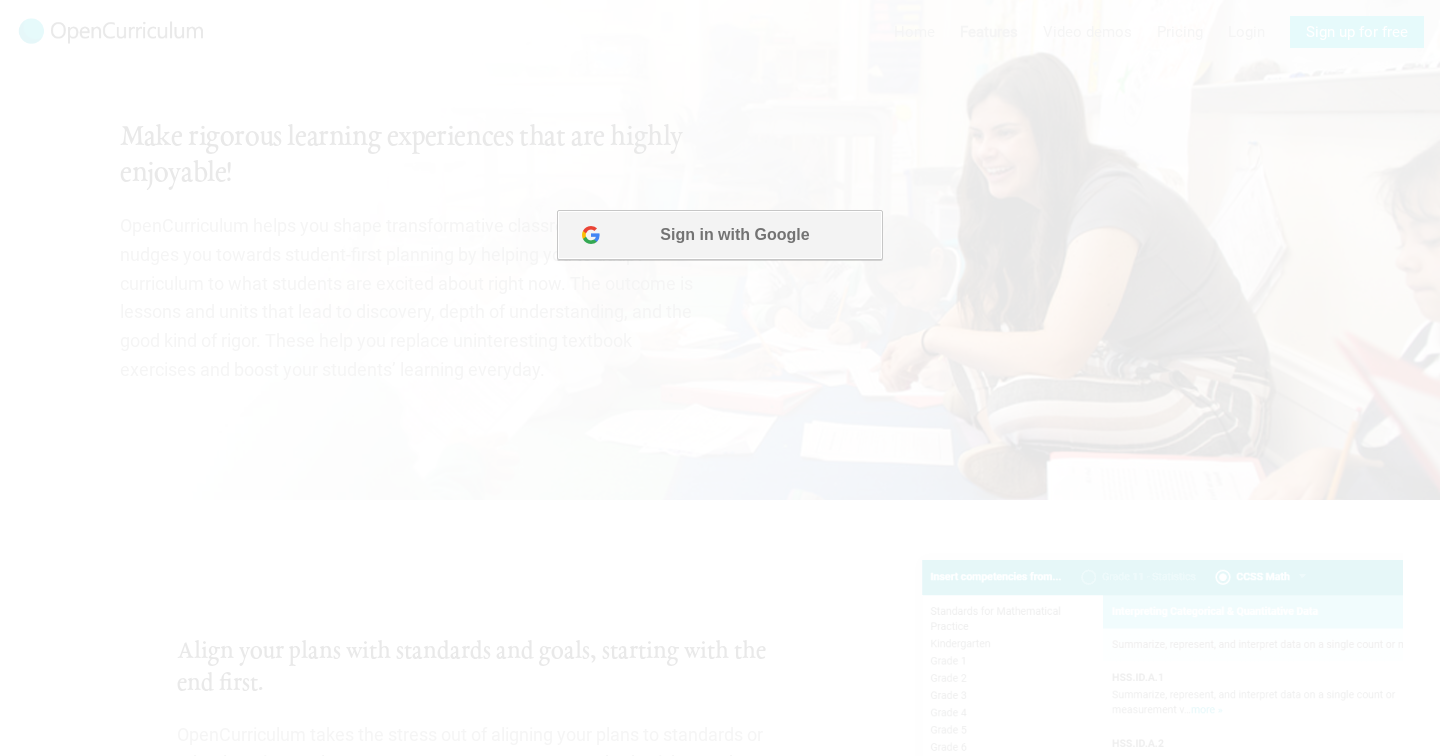 click on "Sign in with Google" at bounding box center (719, 235) 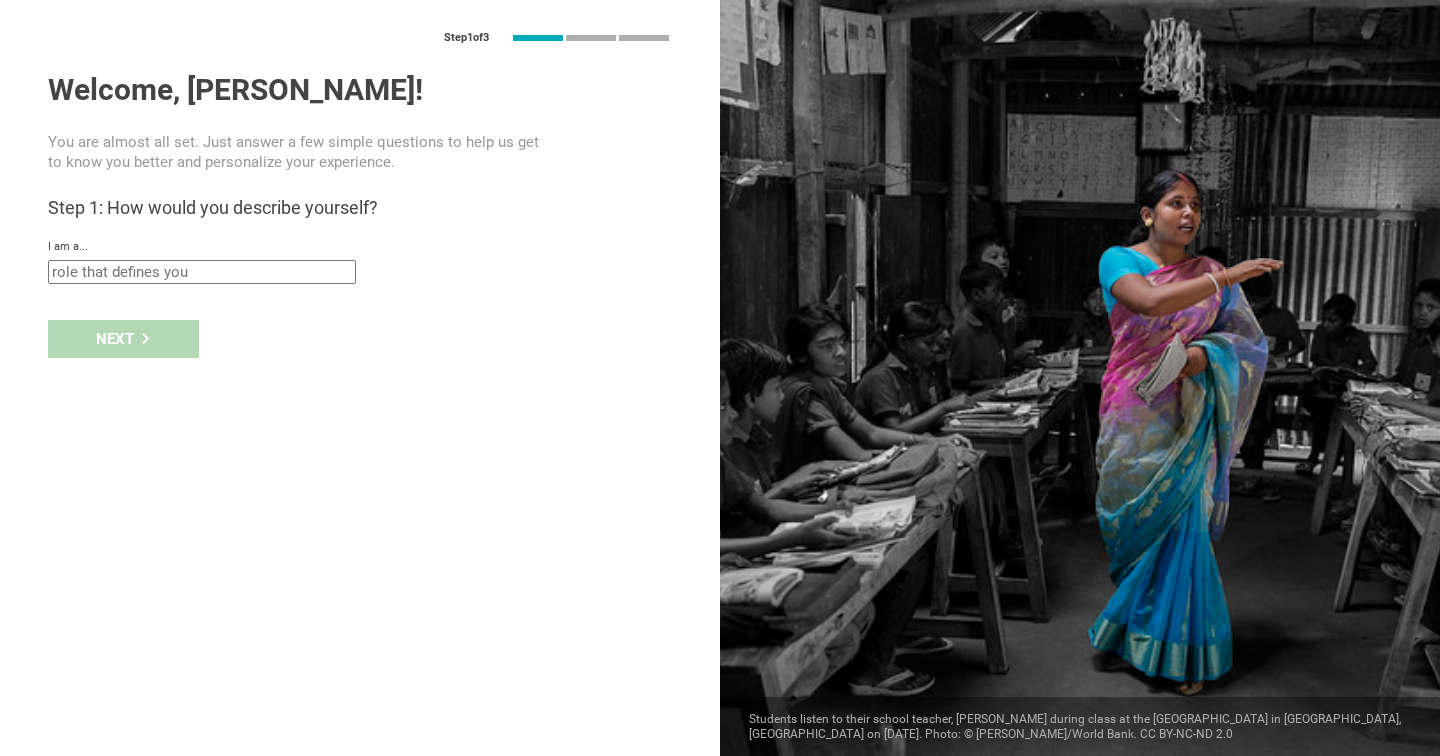 click at bounding box center (202, 272) 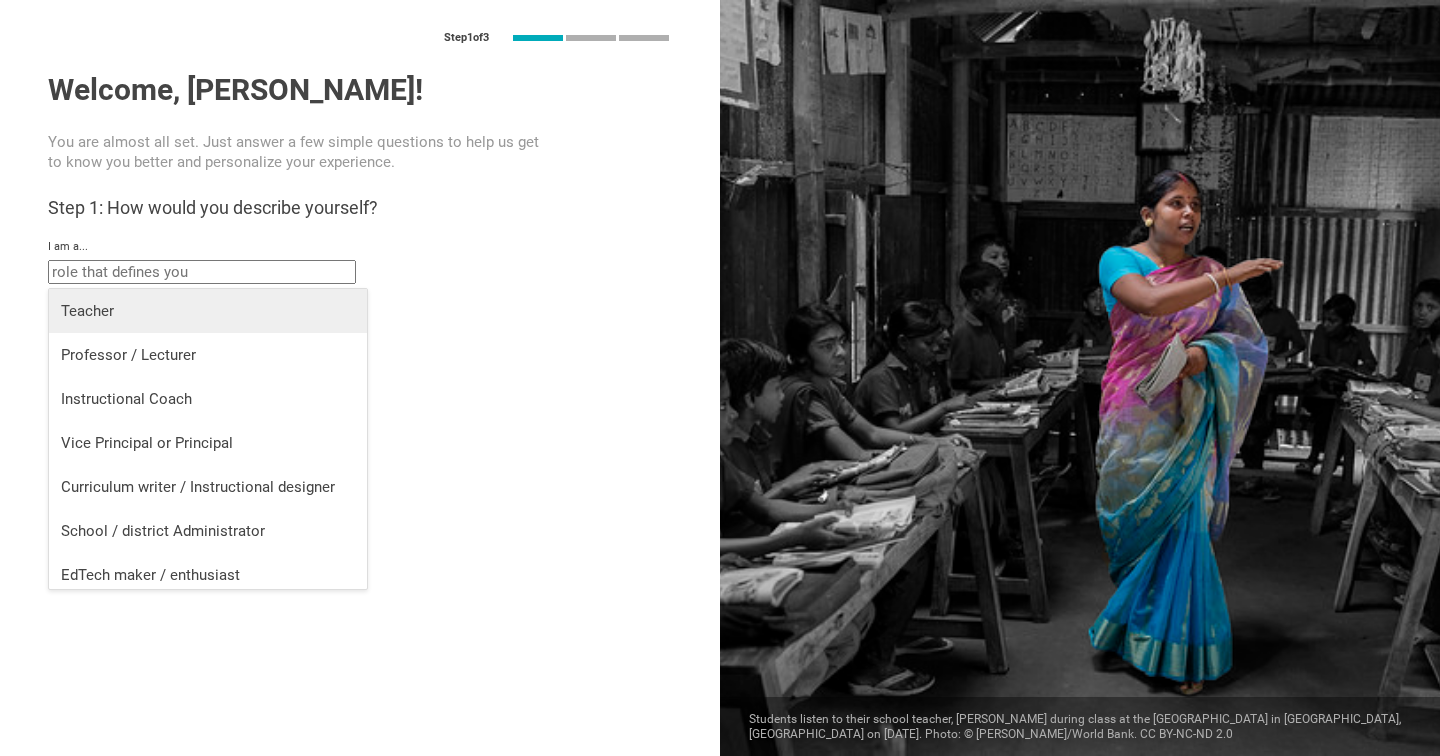 click on "Teacher" at bounding box center (208, 311) 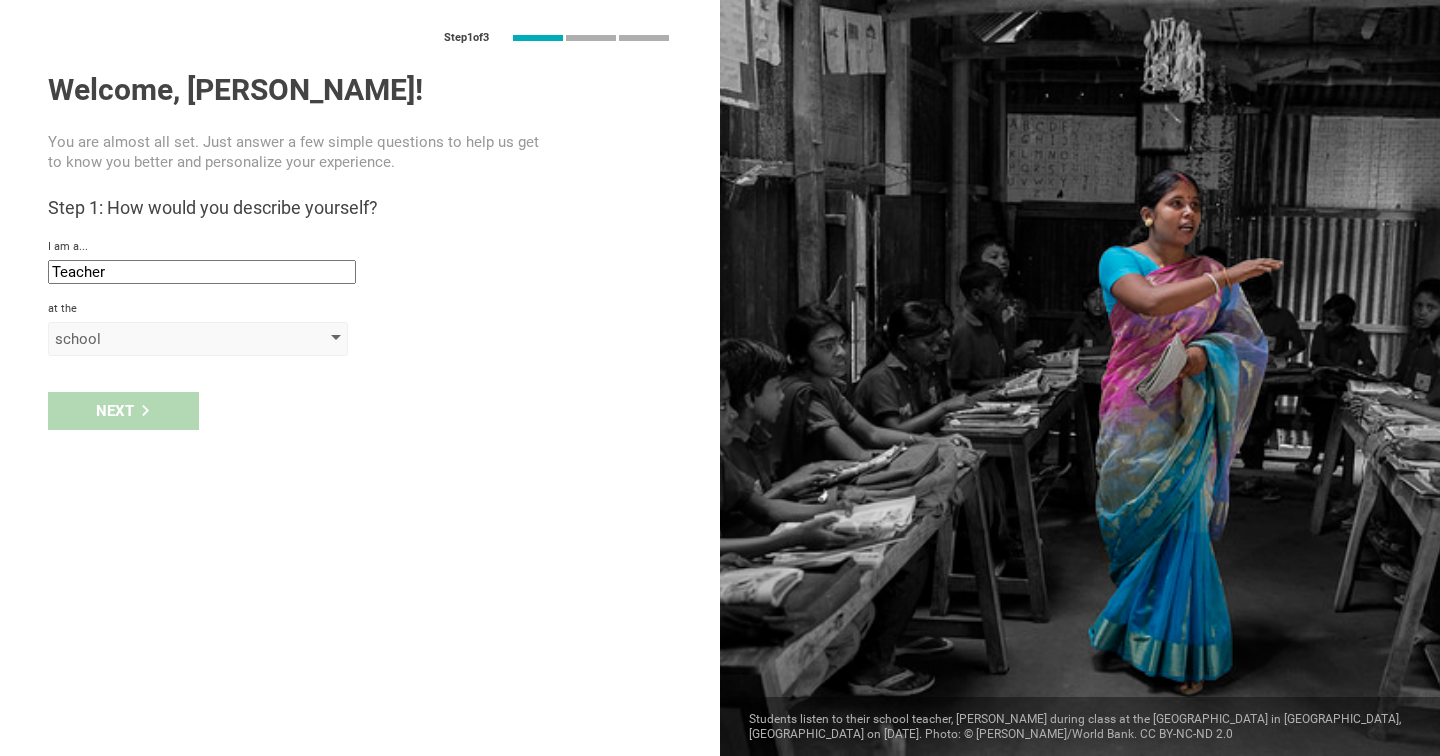 click on "school" at bounding box center [198, 339] 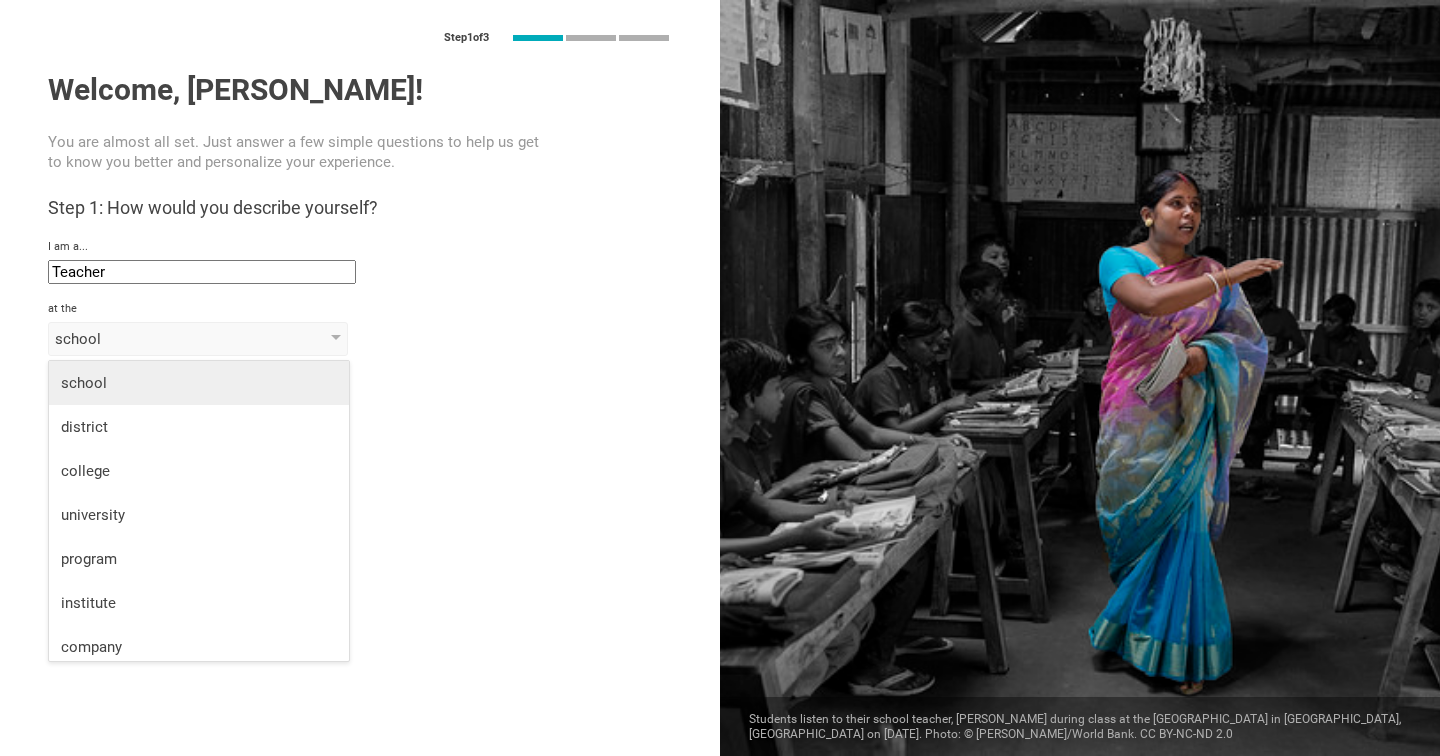 click on "school" at bounding box center [199, 383] 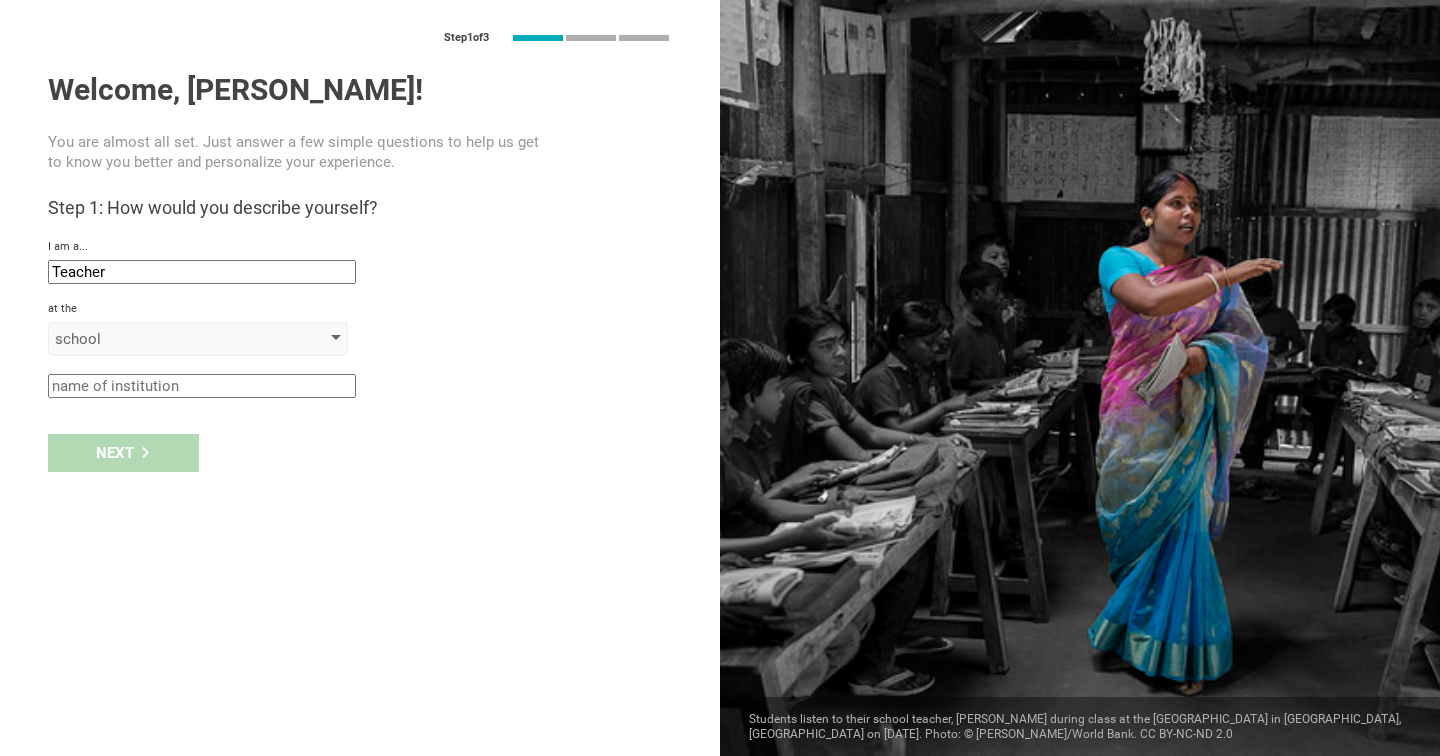 click on "school" at bounding box center [198, 339] 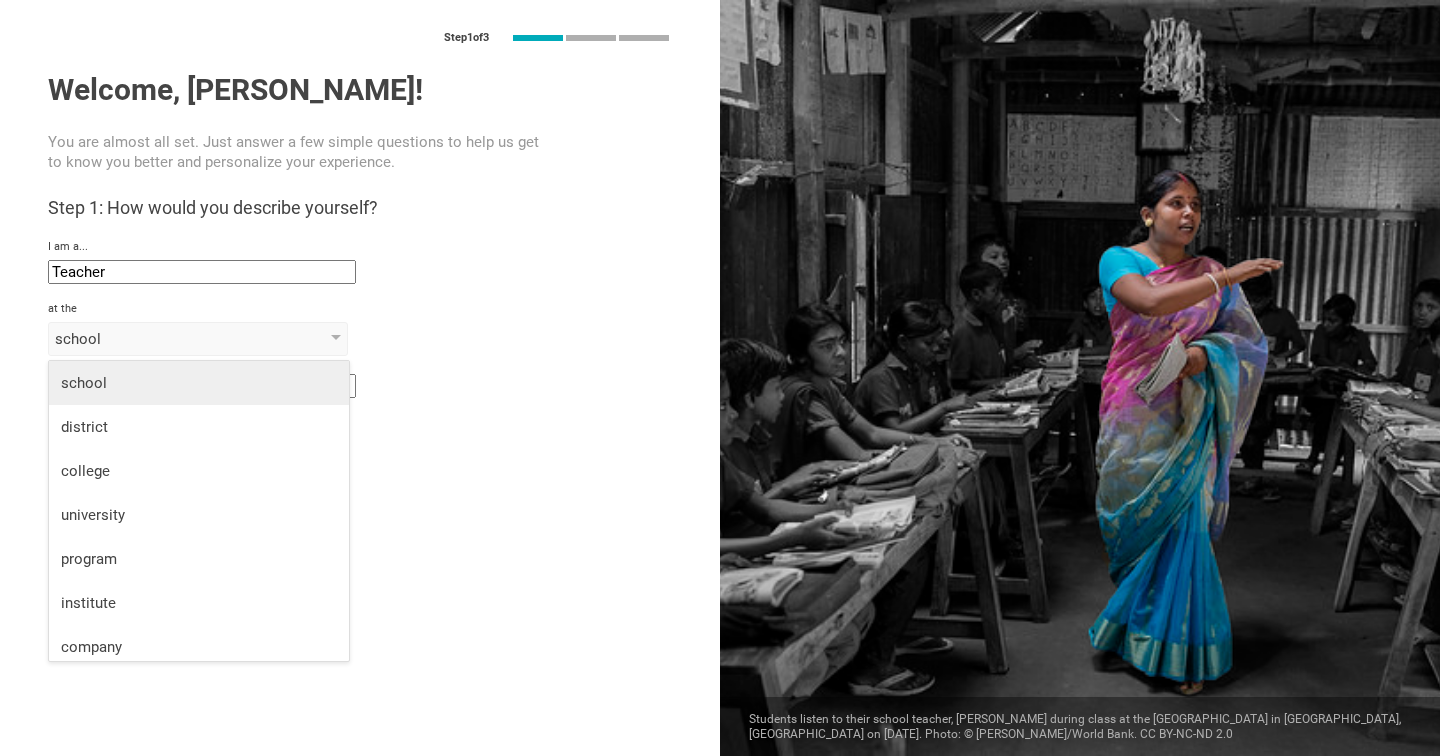 scroll, scrollTop: 0, scrollLeft: 0, axis: both 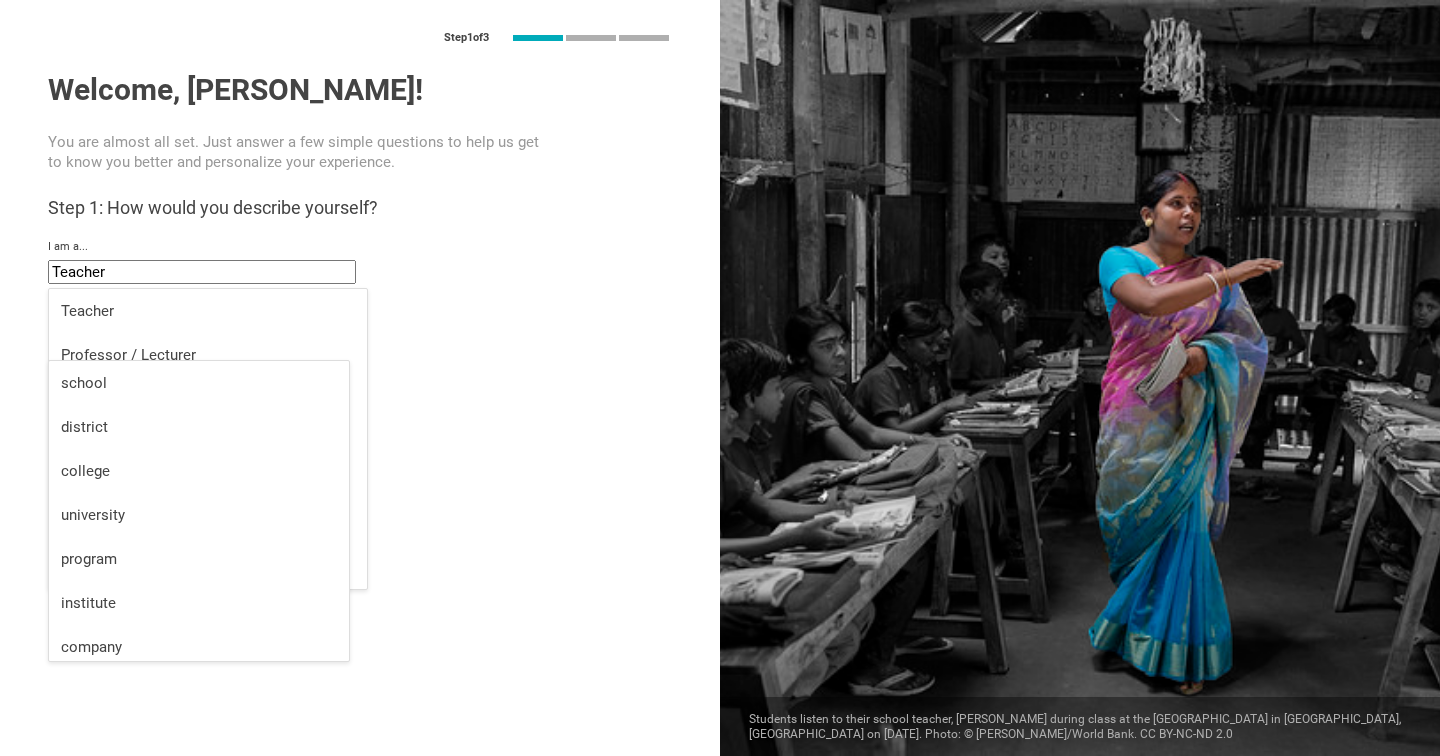 click on "at the school school district college university program institute company organization" at bounding box center (360, 329) 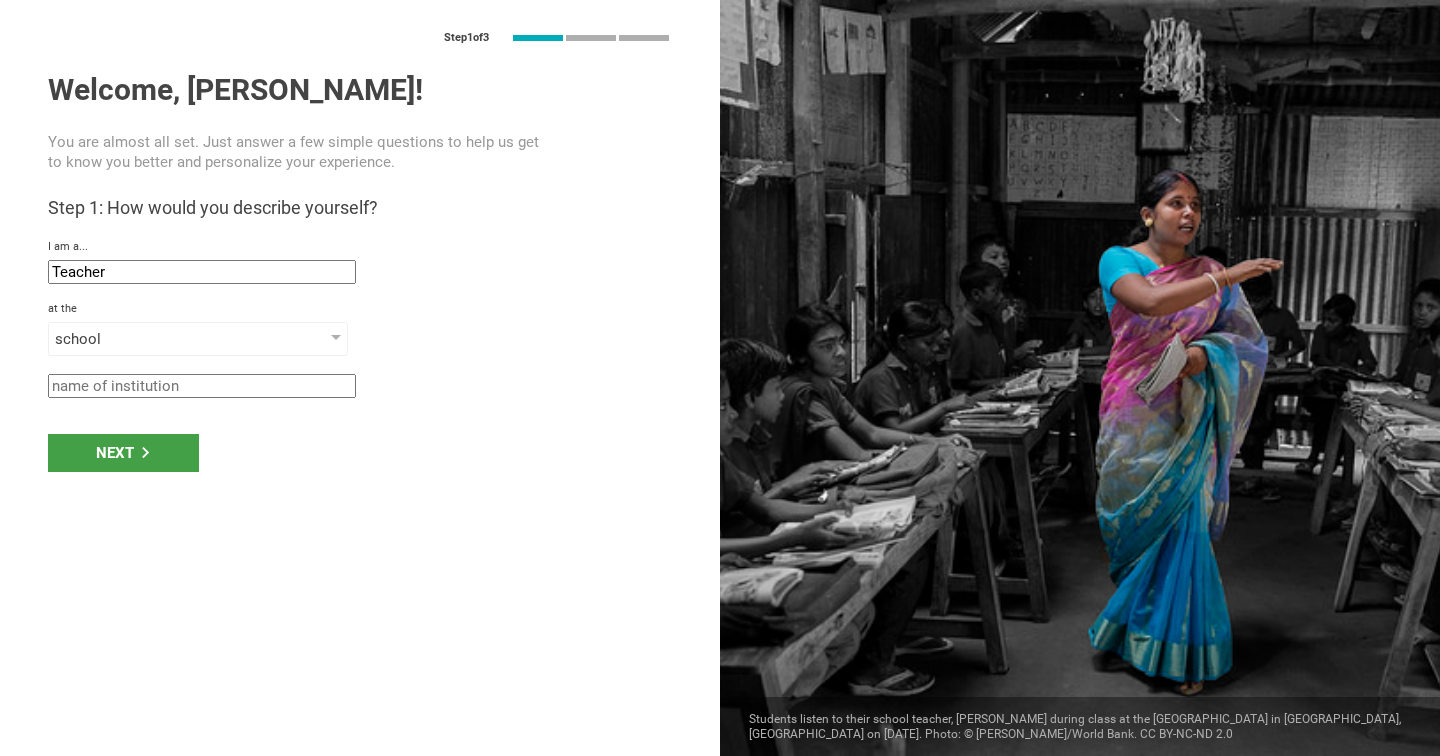 click on "Teacher" at bounding box center (202, 272) 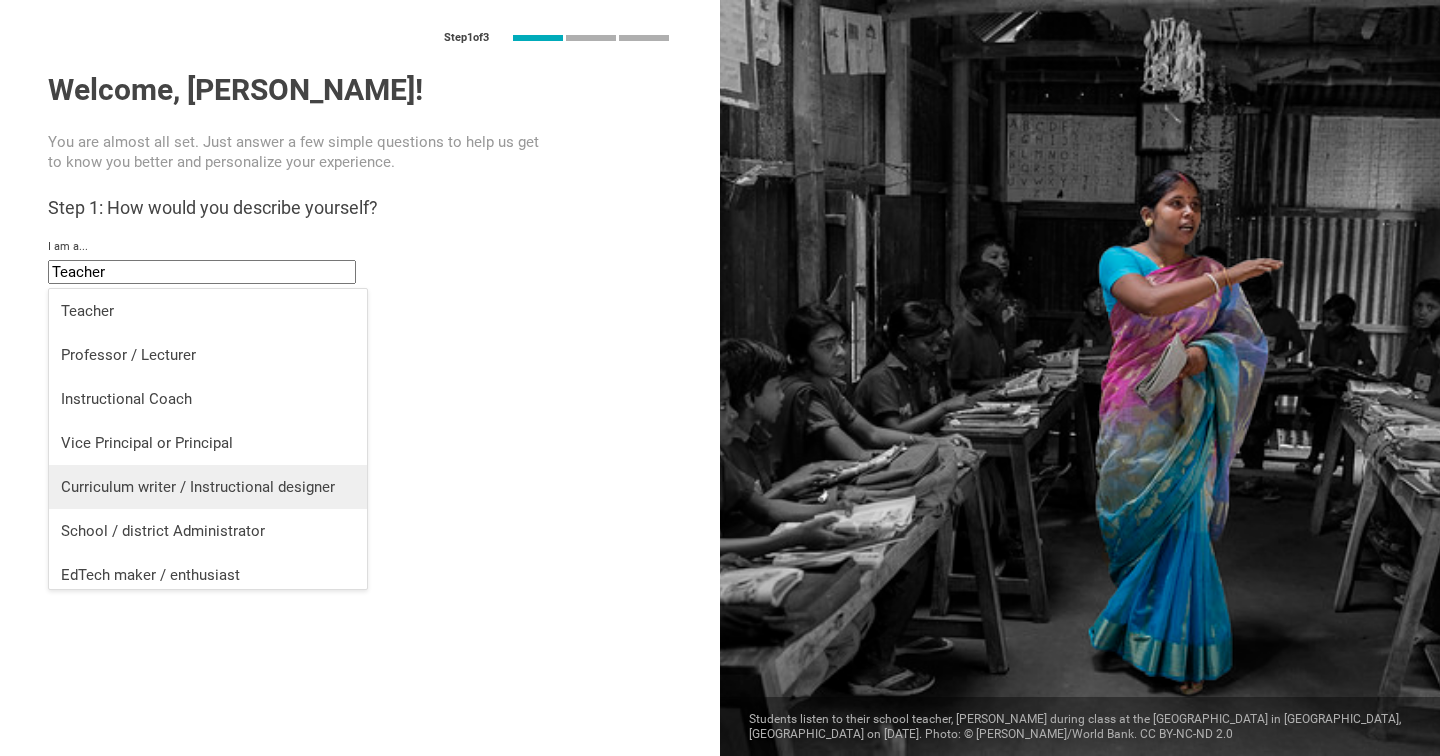 click on "Curriculum writer / Instructional designer" at bounding box center (208, 487) 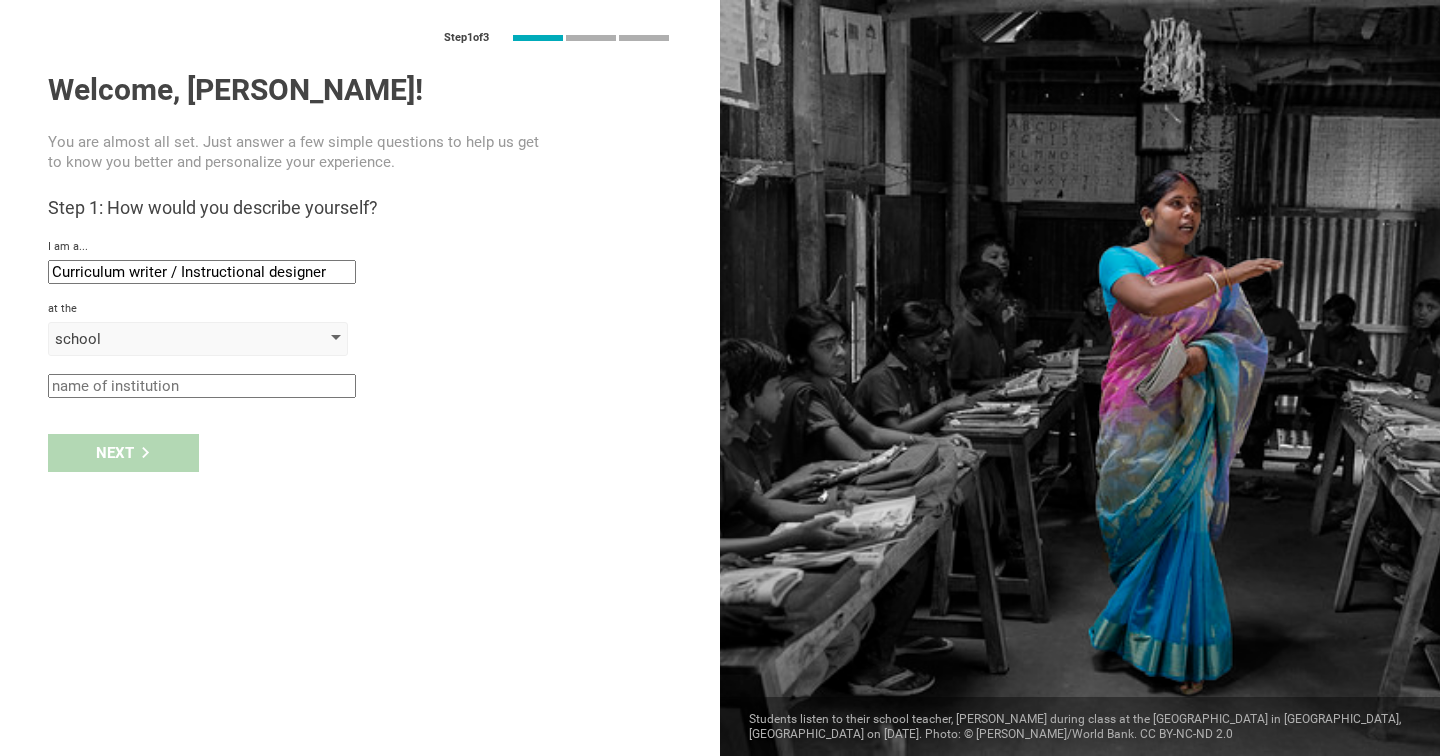click on "school" at bounding box center [198, 339] 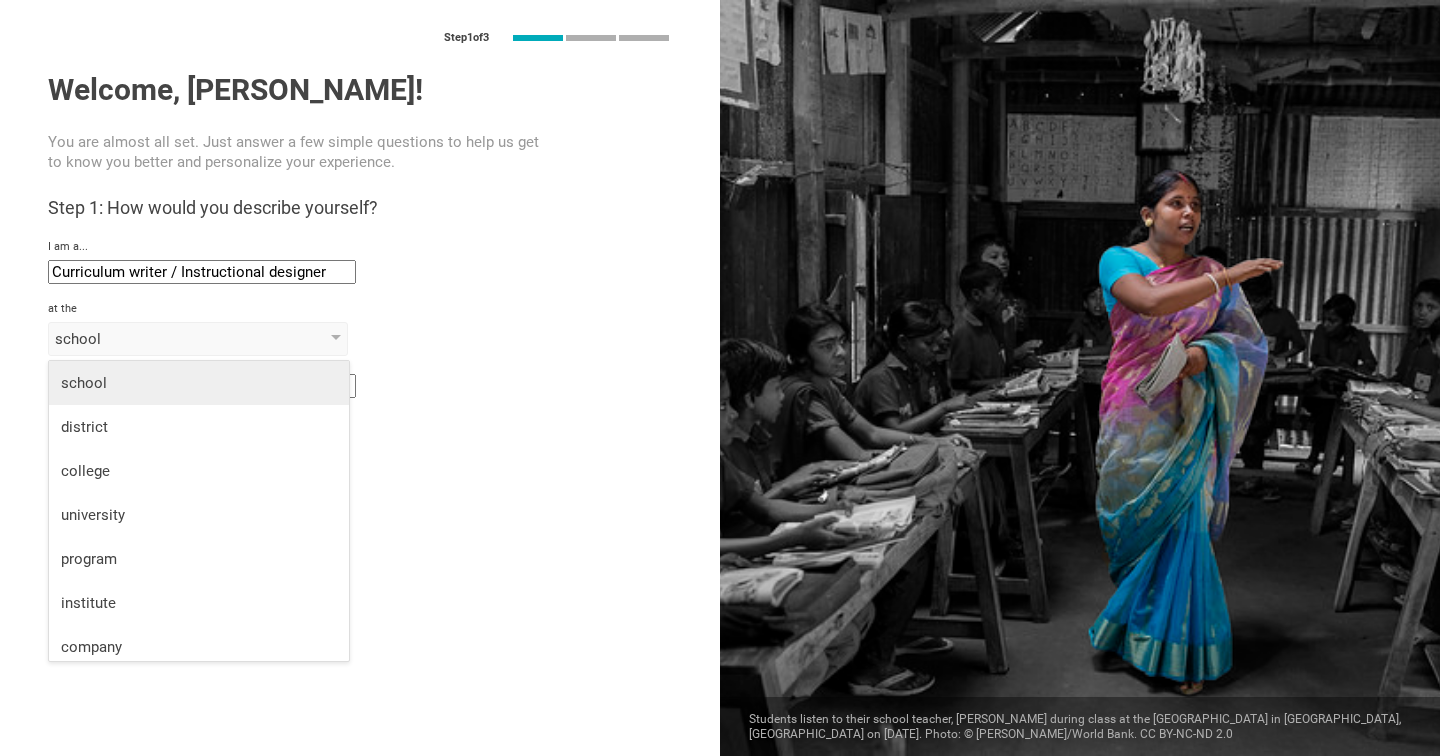 scroll, scrollTop: 0, scrollLeft: 0, axis: both 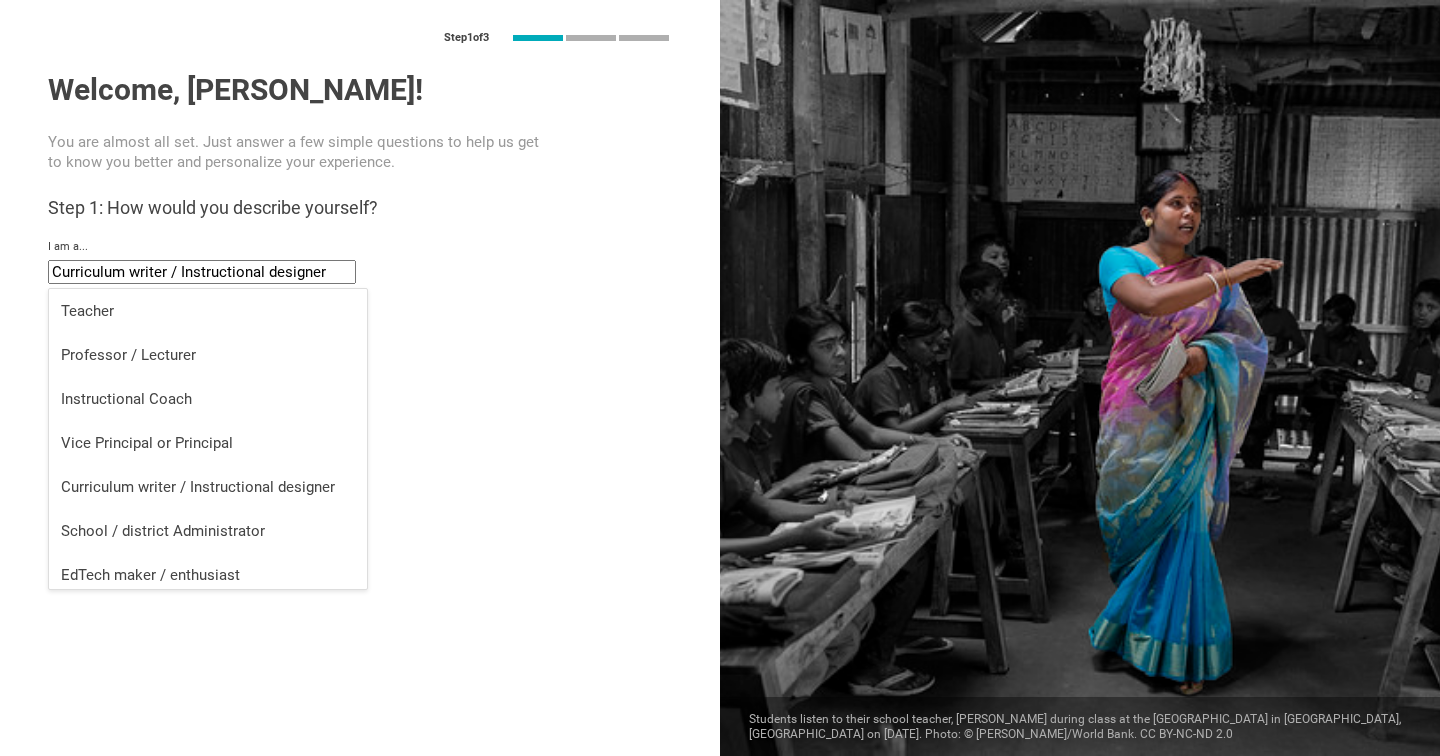 click on "Curriculum writer / Instructional designer" at bounding box center (202, 272) 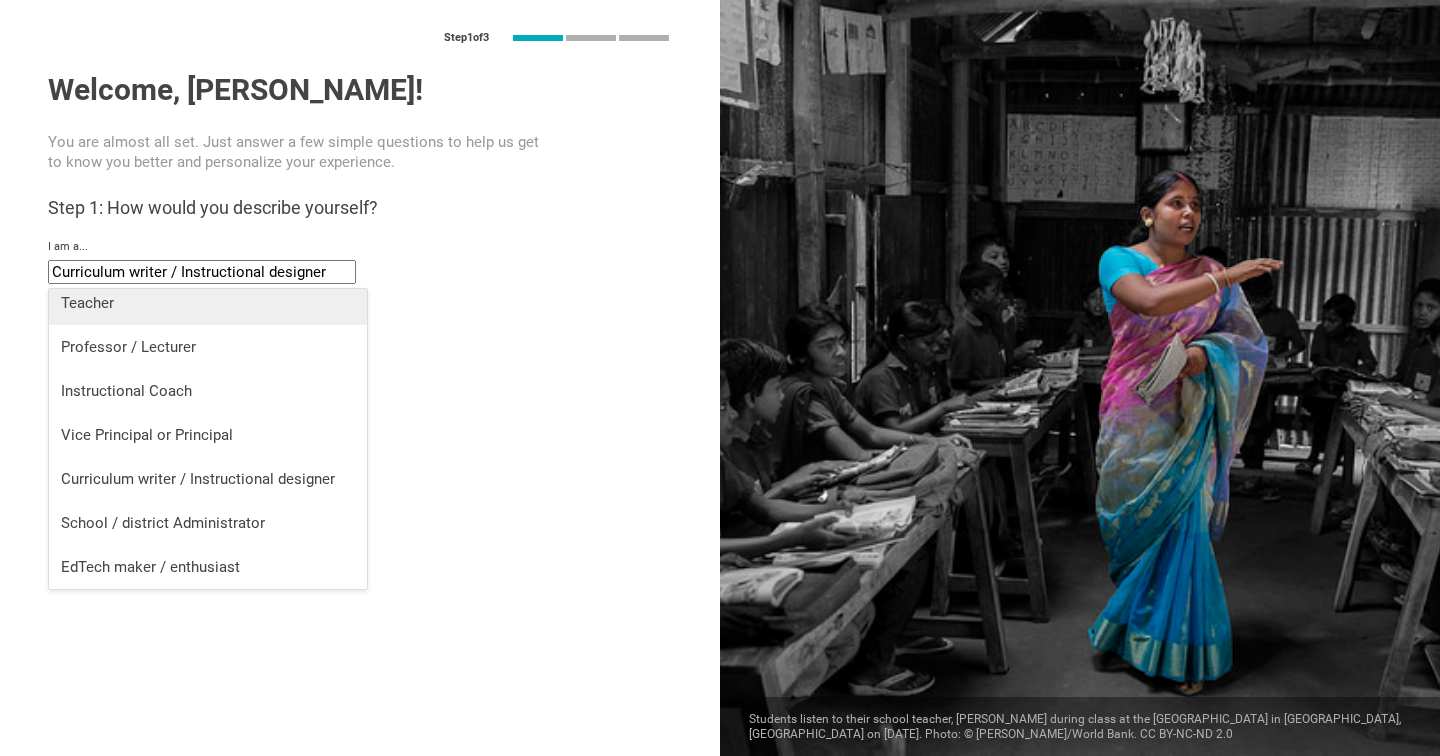 scroll, scrollTop: 8, scrollLeft: 0, axis: vertical 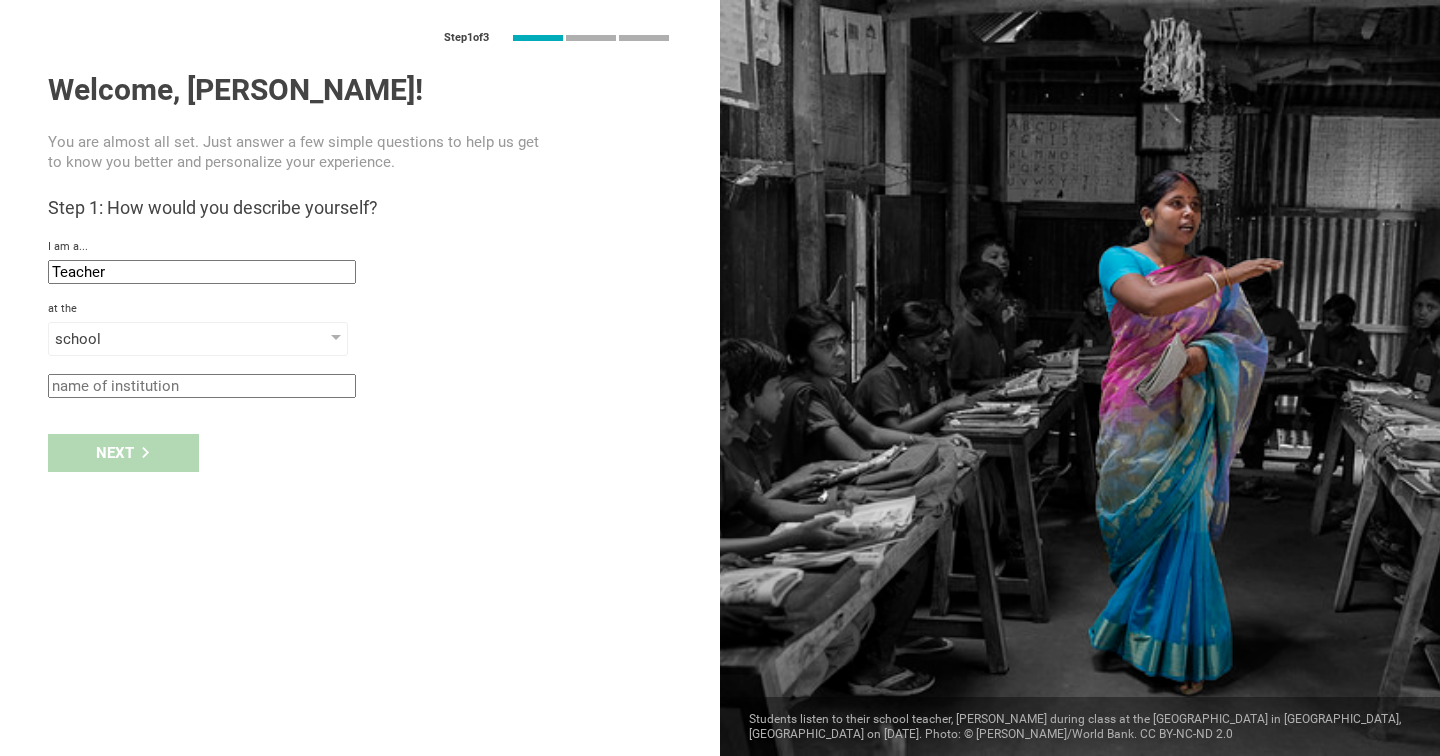 click on "Next" at bounding box center [360, 453] 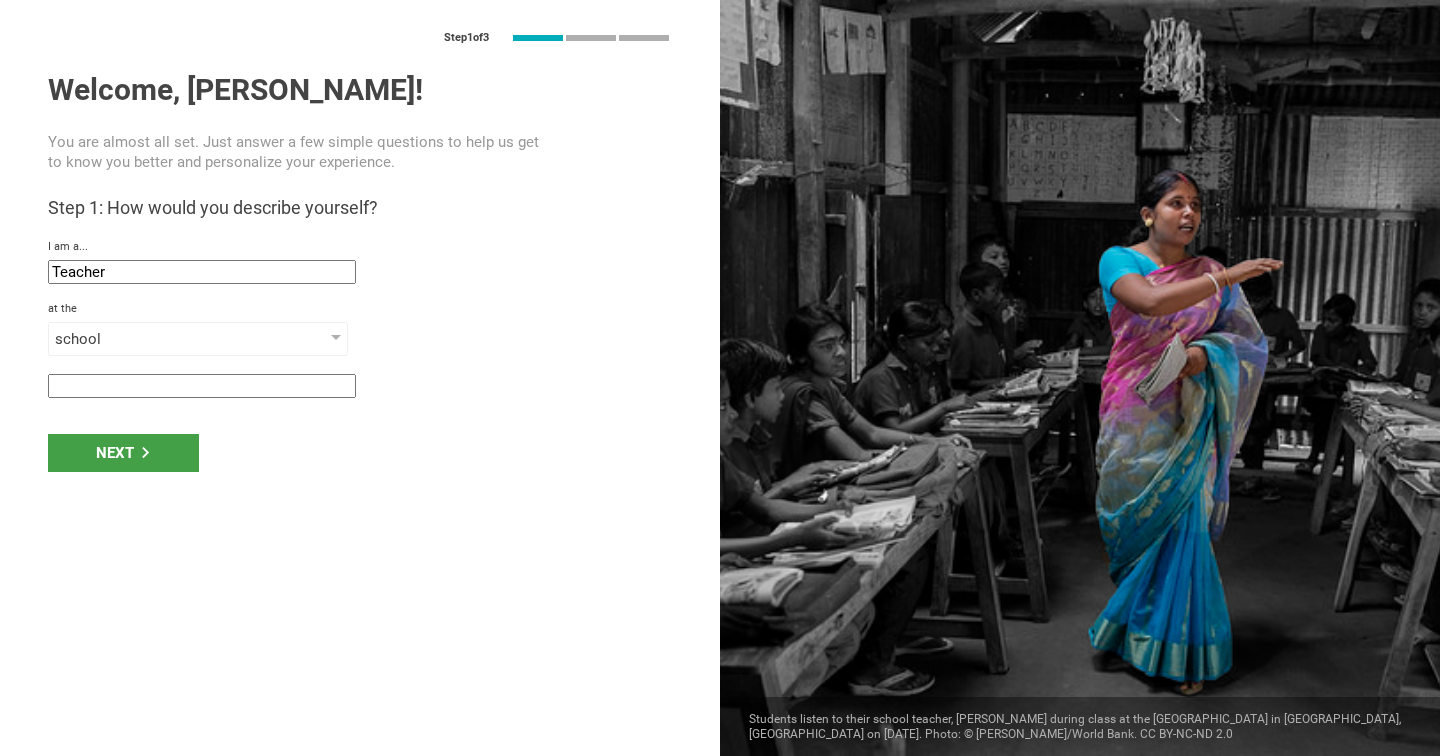 type 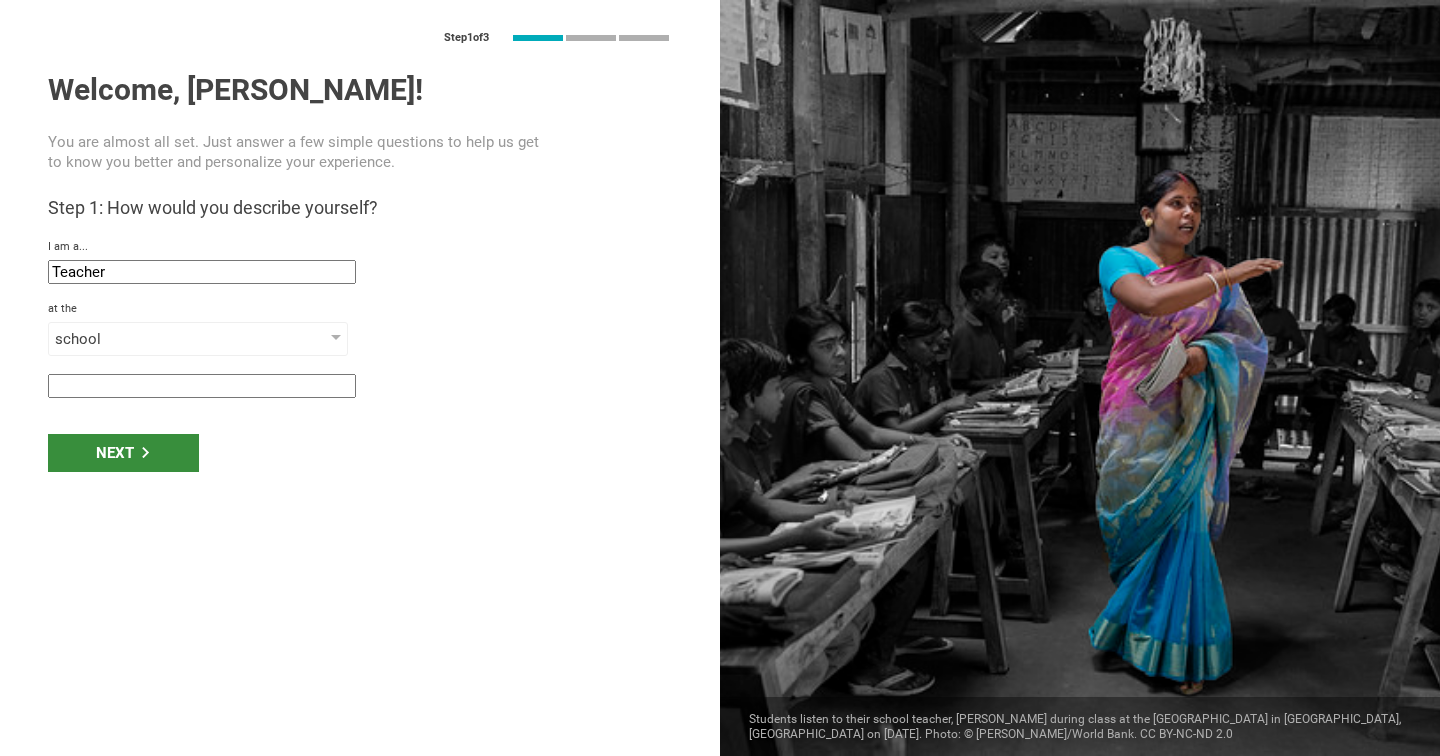 click on "Next" at bounding box center [123, 453] 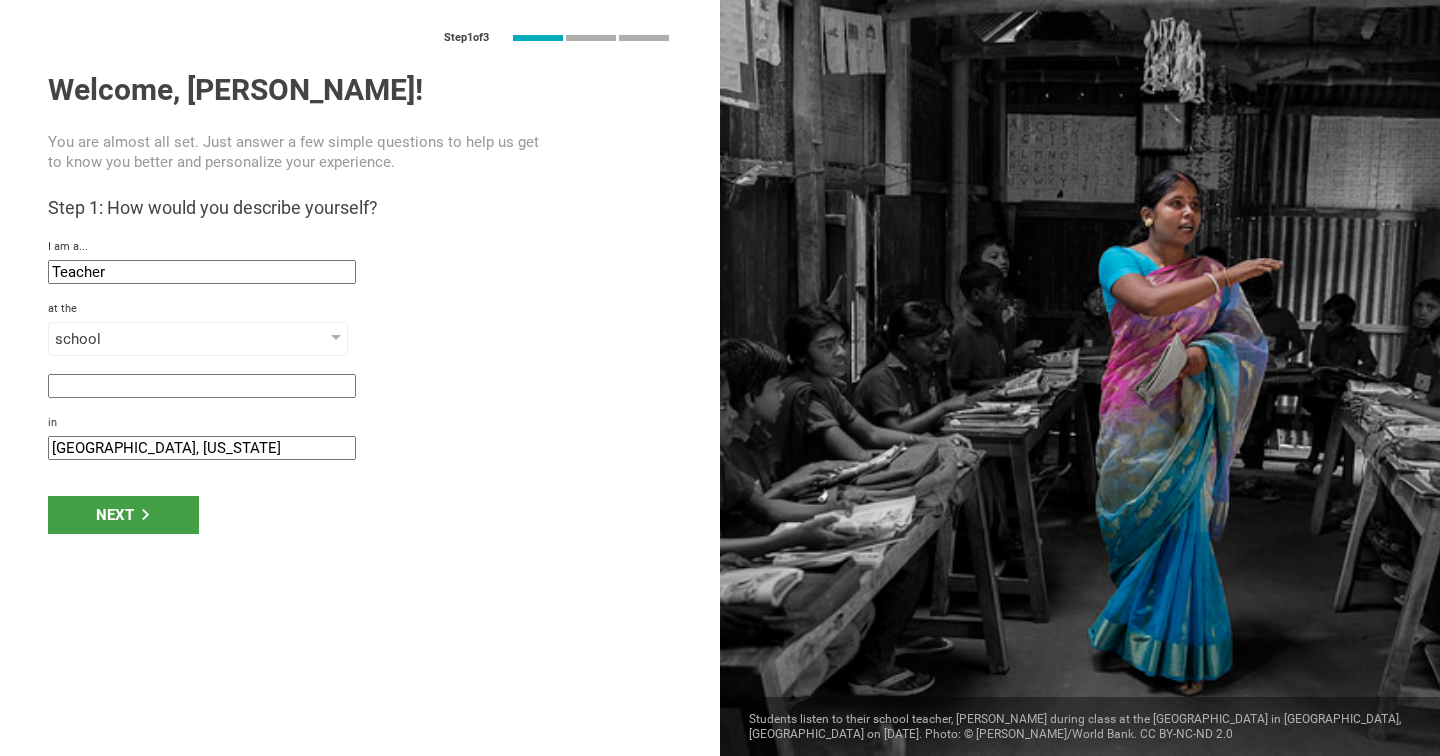 click on "Hanford, California" 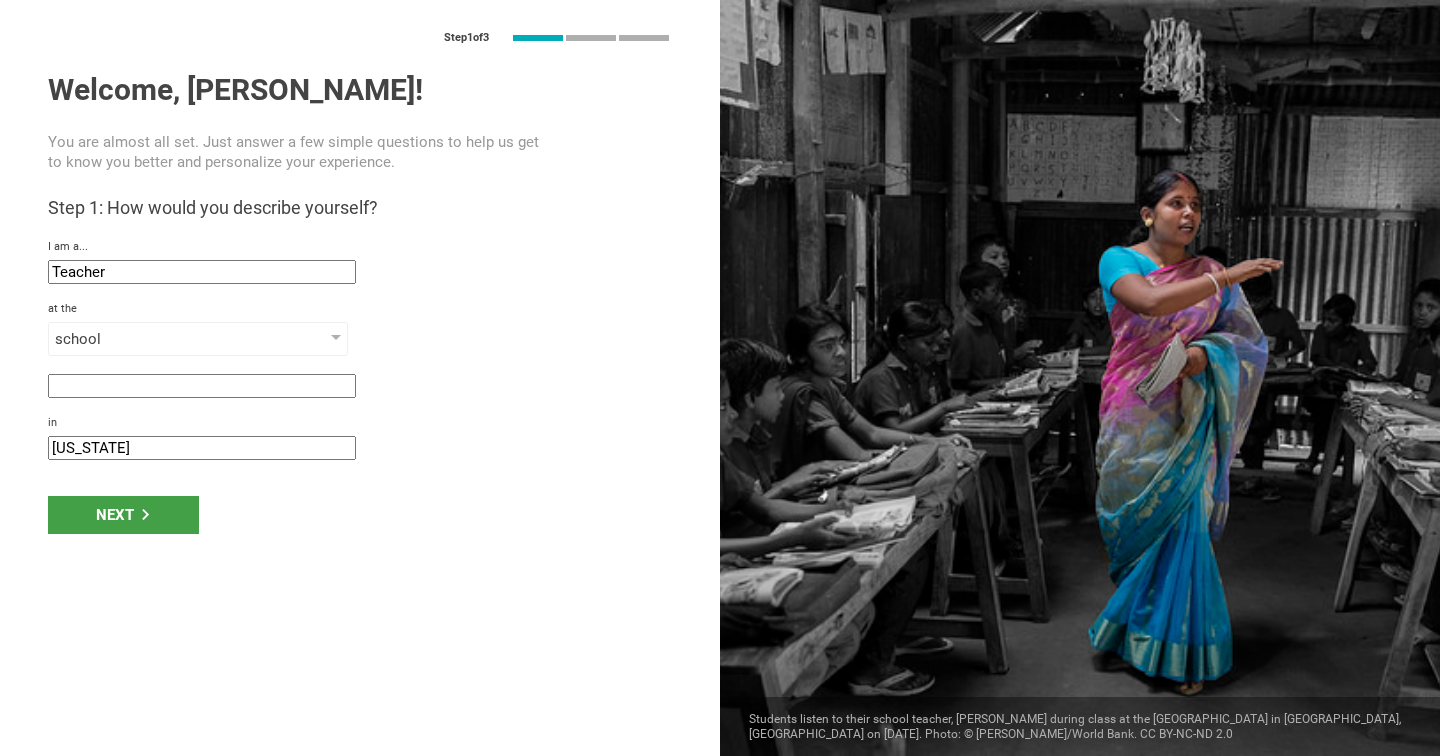 type on "California" 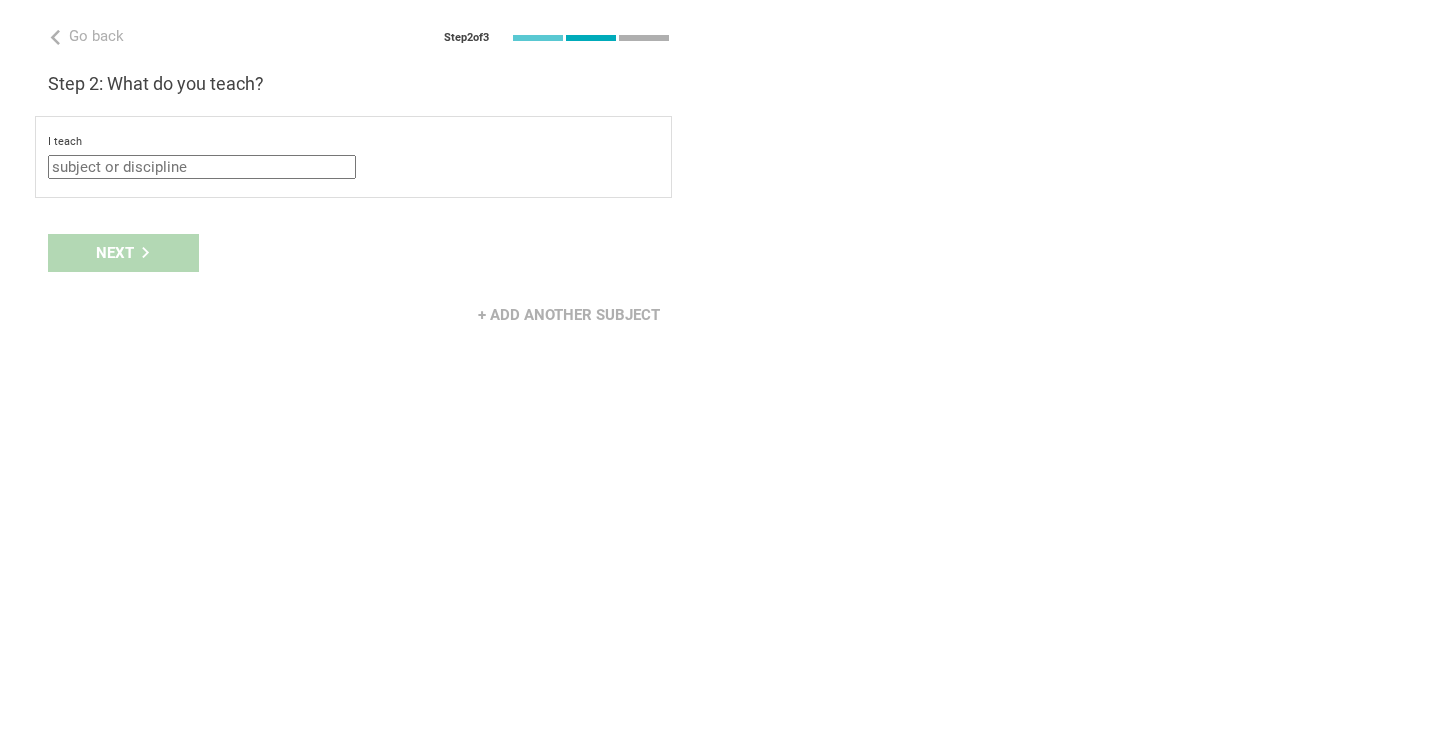 click at bounding box center (202, 167) 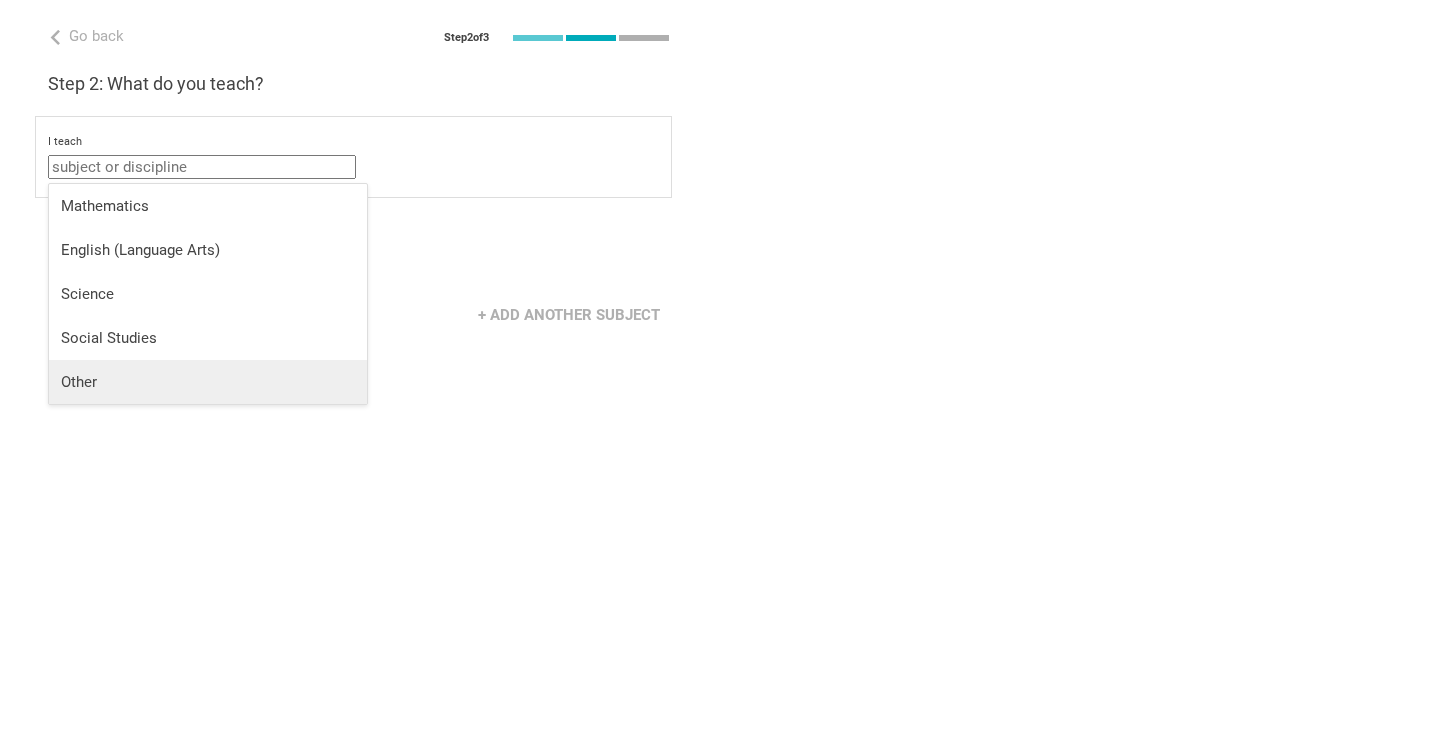 click on "Other" at bounding box center [208, 382] 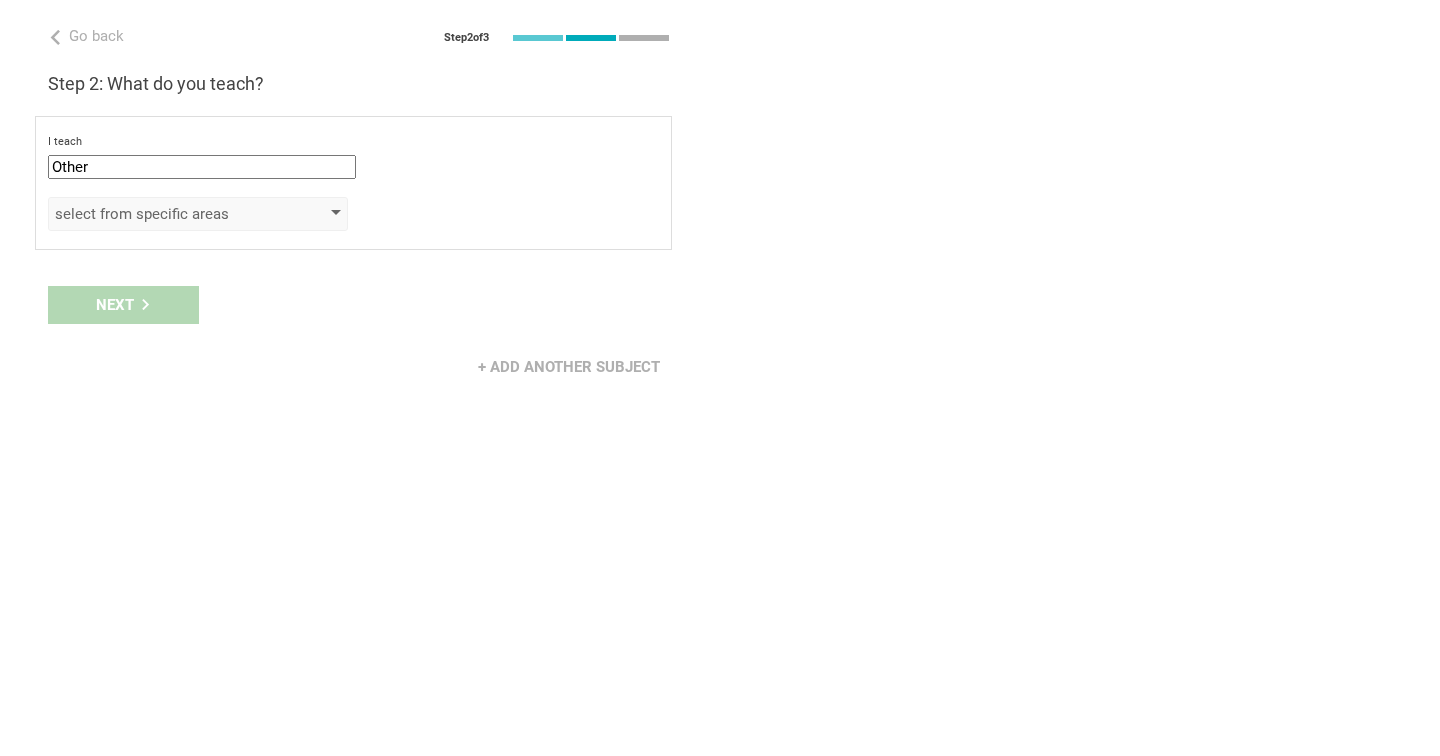 click on "select from specific areas" at bounding box center [169, 214] 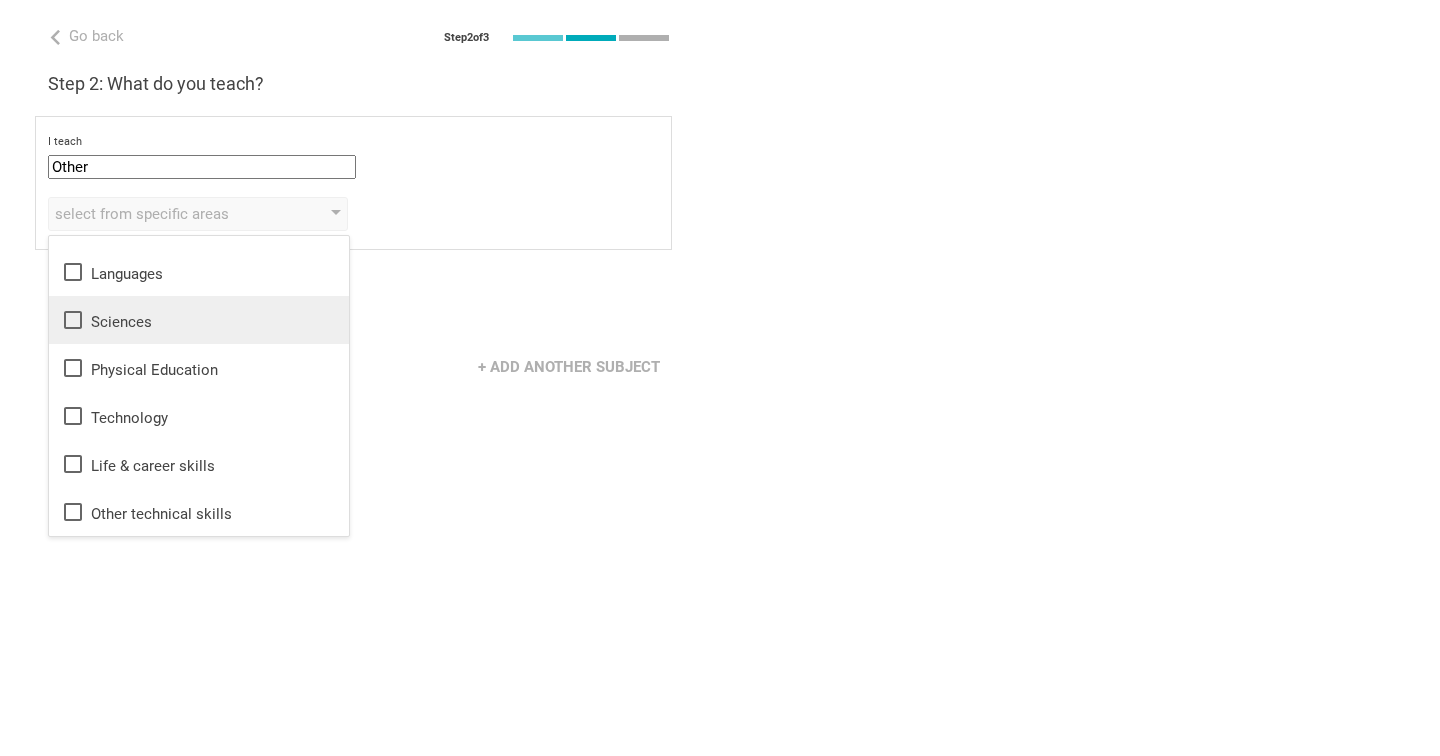 scroll, scrollTop: 36, scrollLeft: 0, axis: vertical 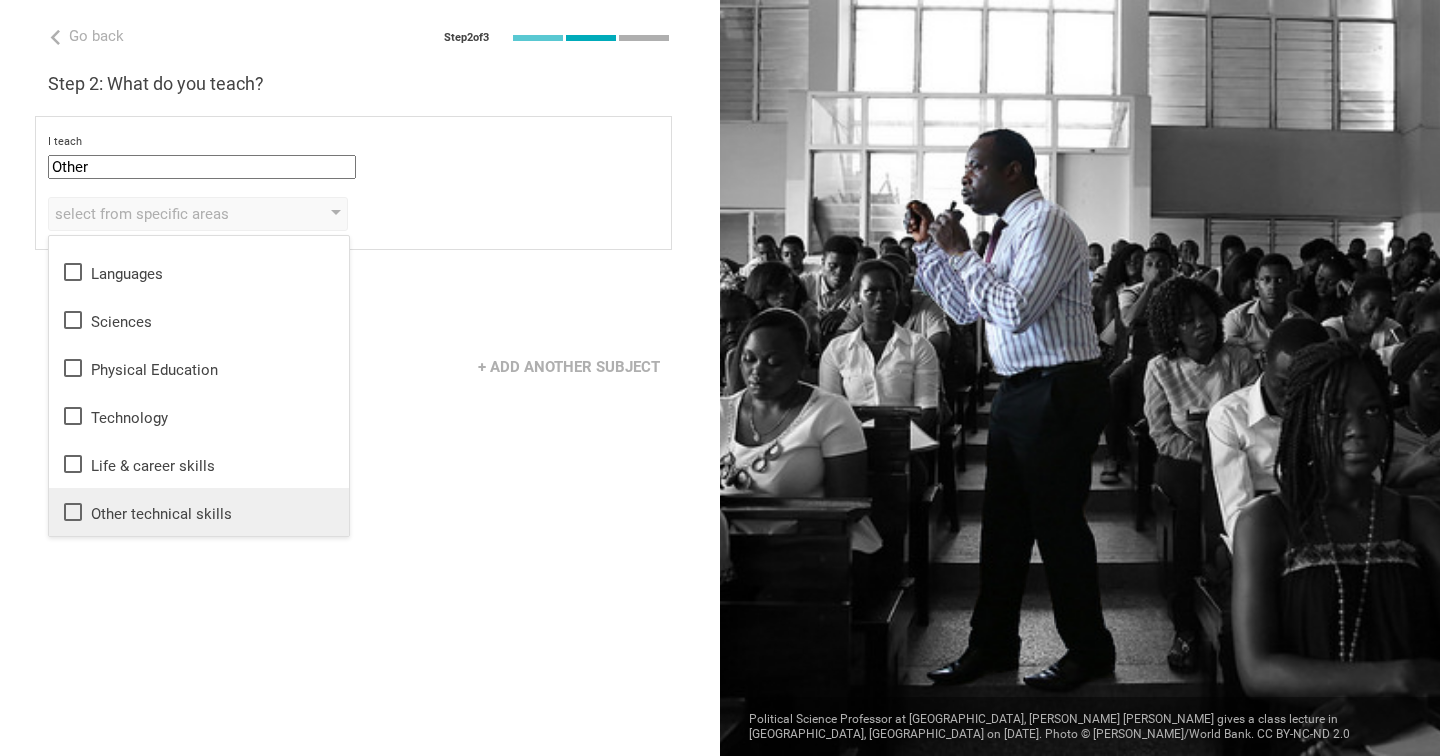 click on "Other technical skills" at bounding box center (199, 512) 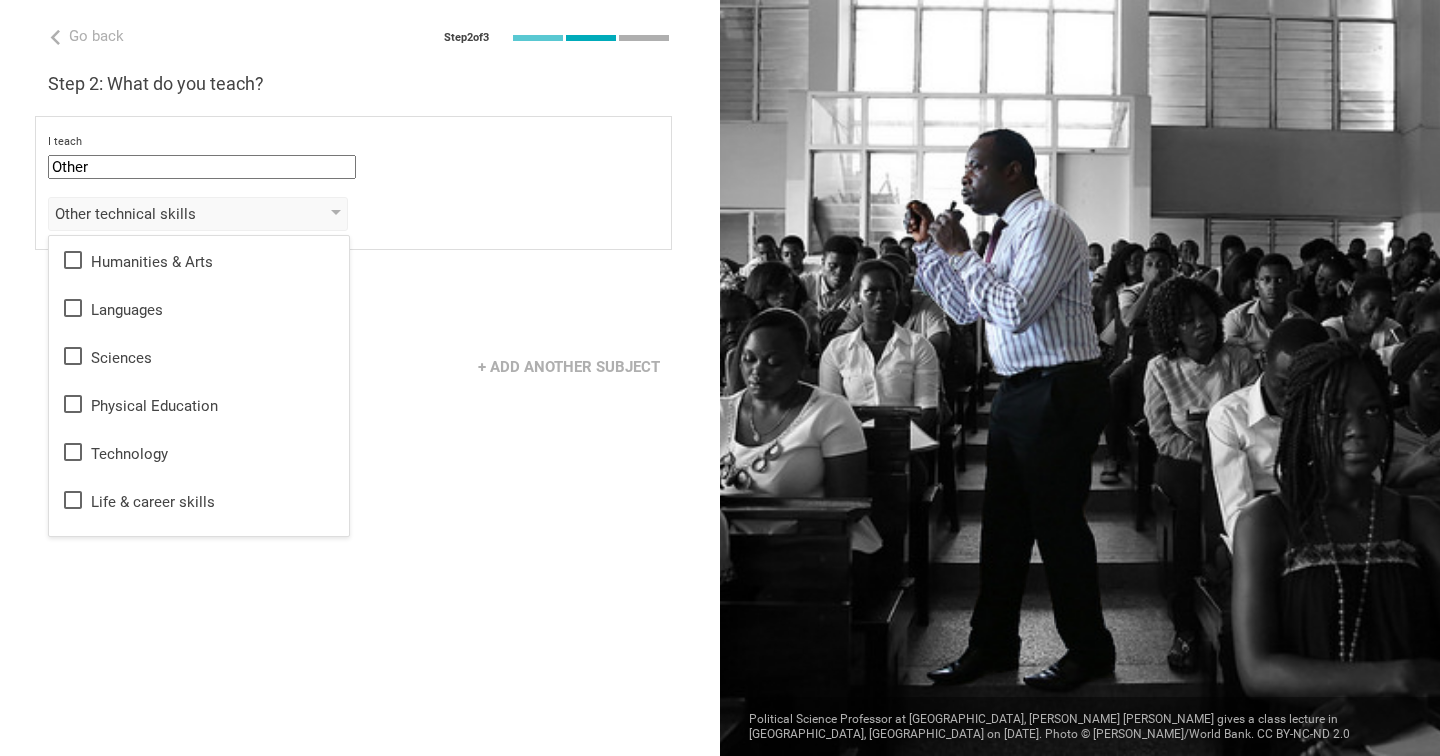 scroll, scrollTop: 0, scrollLeft: 0, axis: both 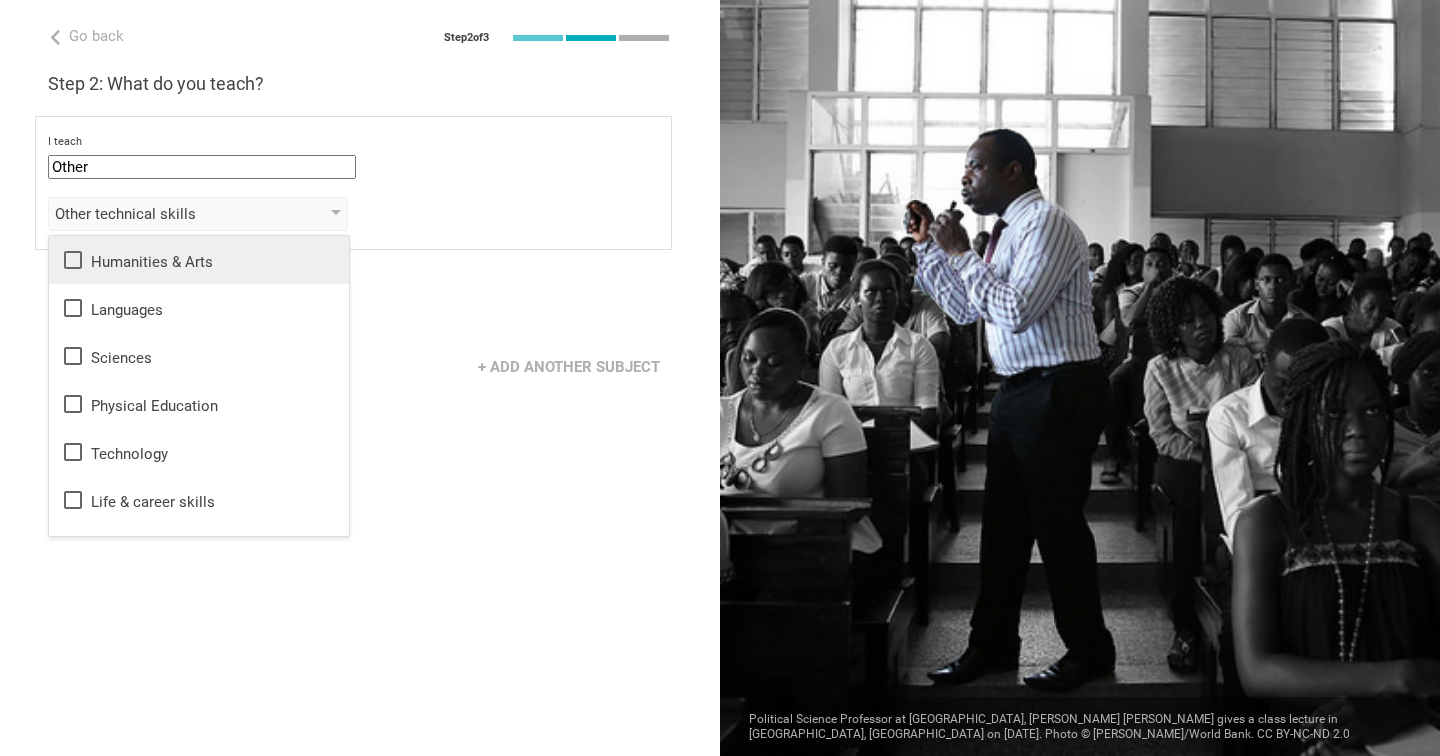 click on "Humanities & Arts" at bounding box center [199, 260] 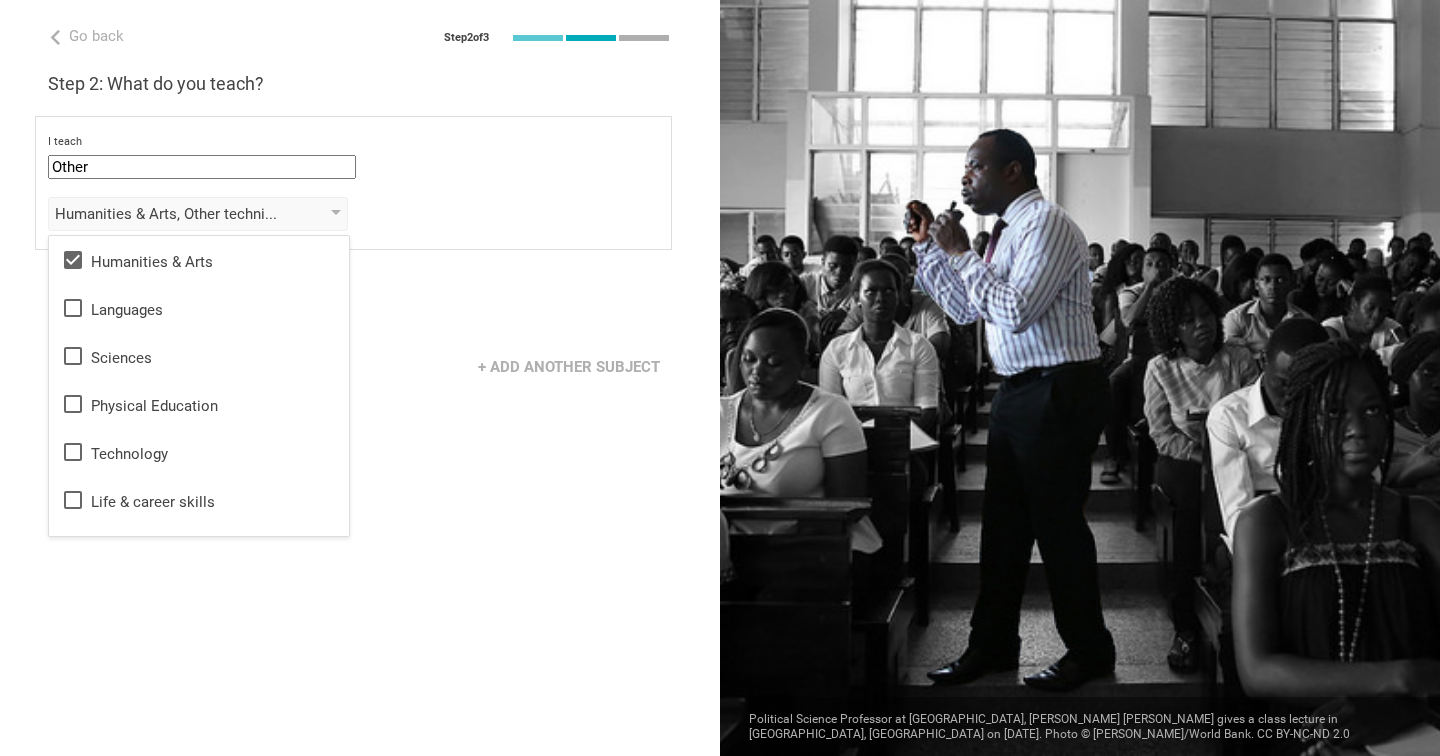 click on "Next" at bounding box center [360, 305] 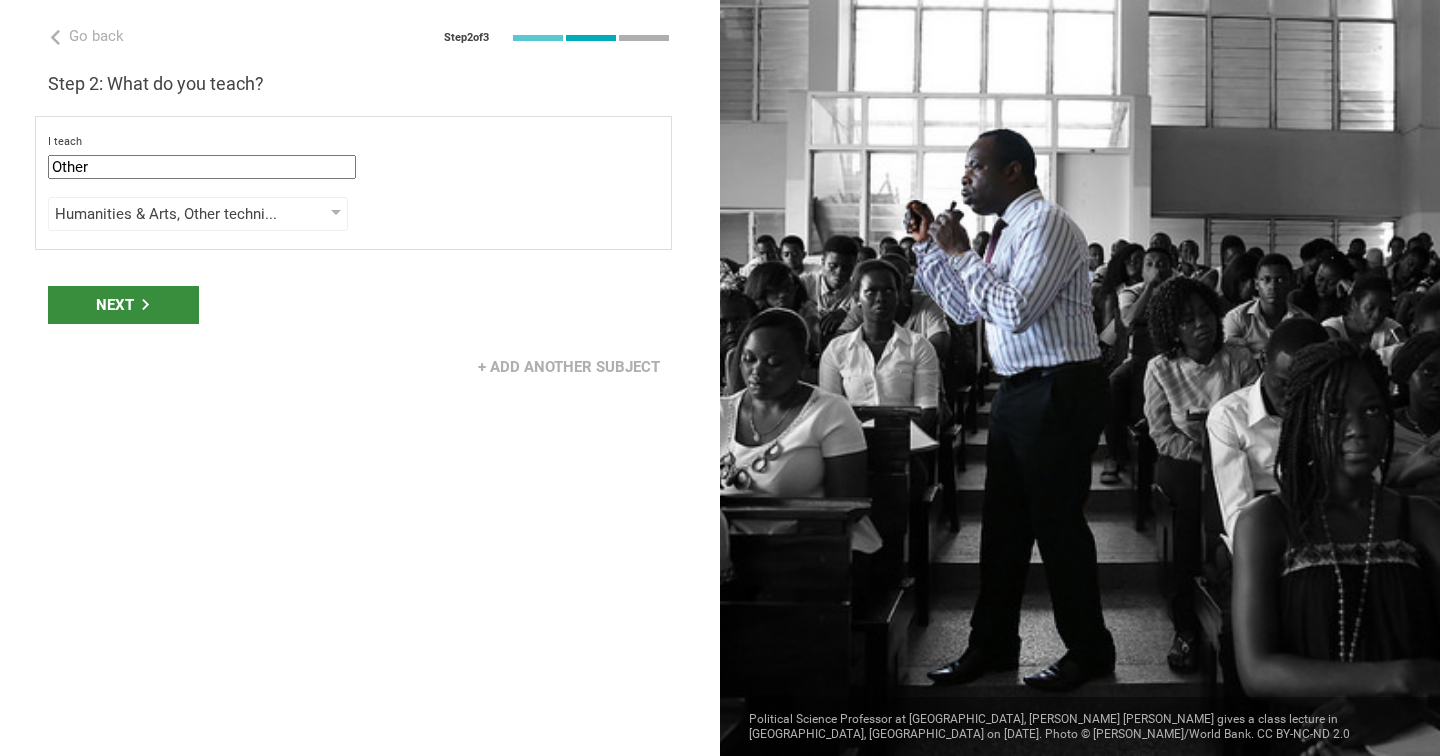 click on "Next" at bounding box center (123, 305) 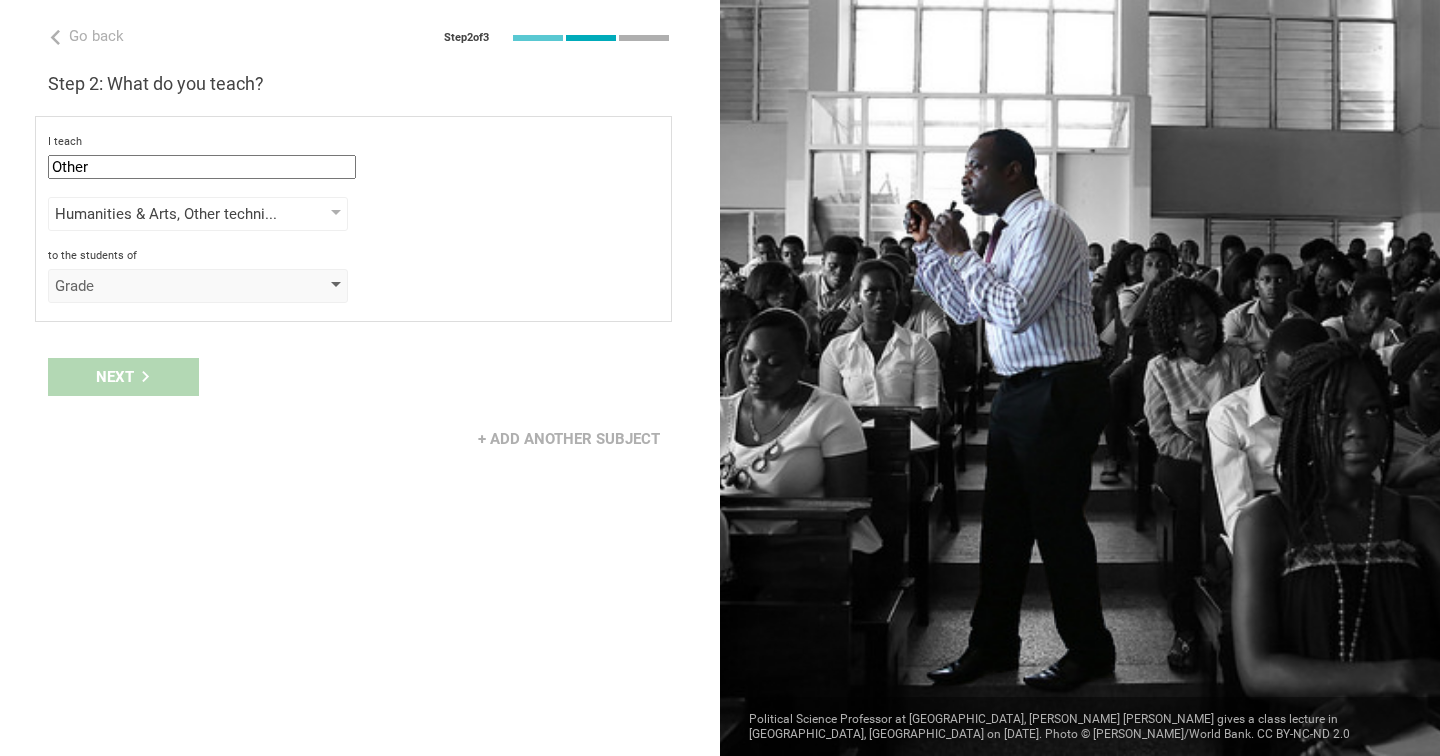 click on "Grade" at bounding box center [169, 286] 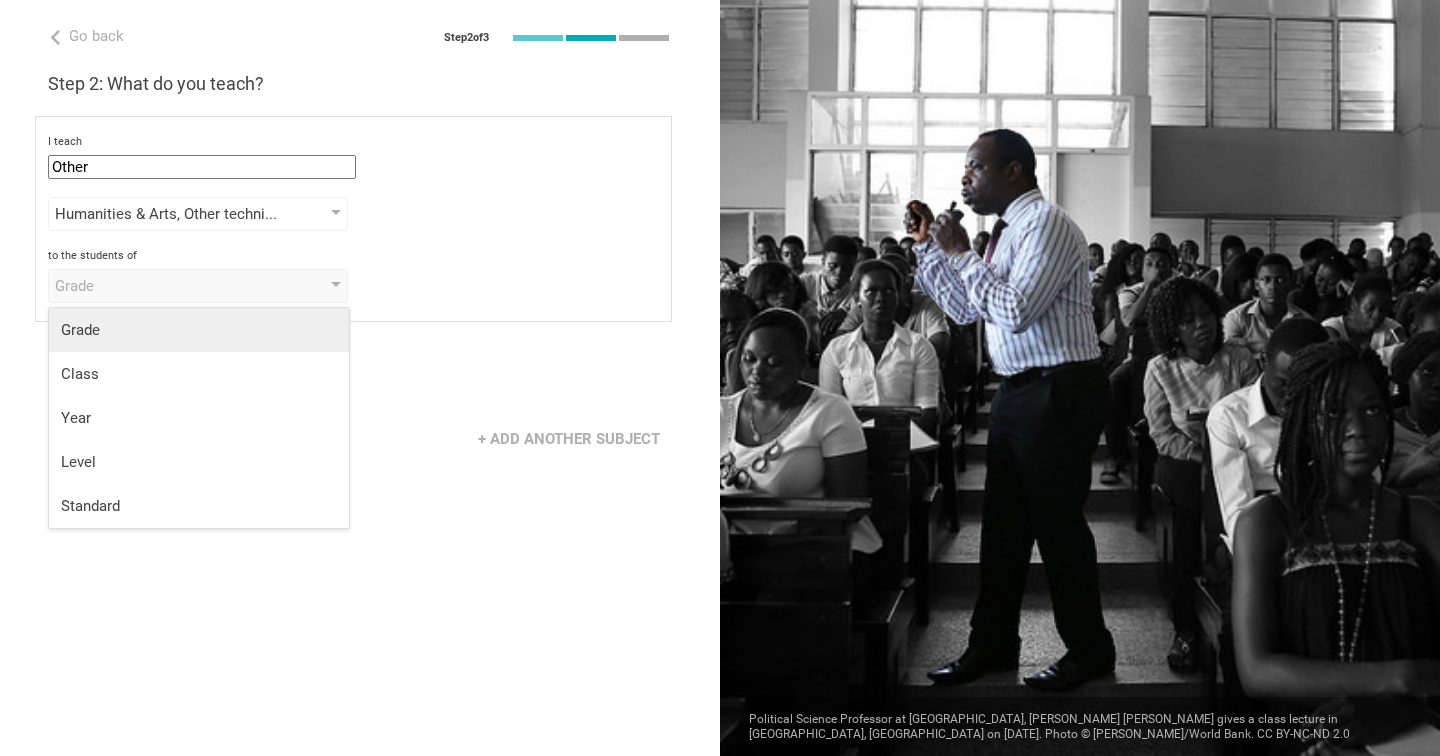click on "Grade" at bounding box center (199, 330) 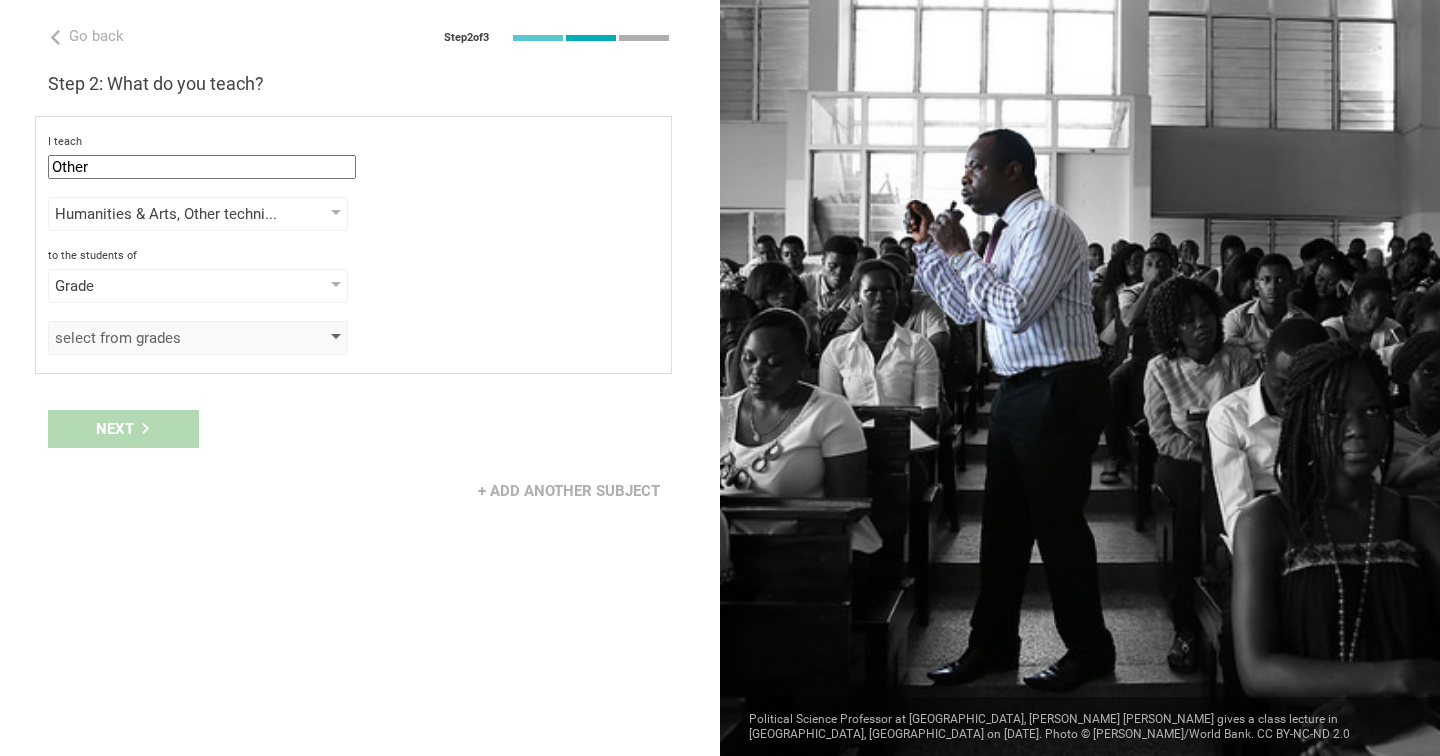 click on "select from grades" at bounding box center (169, 338) 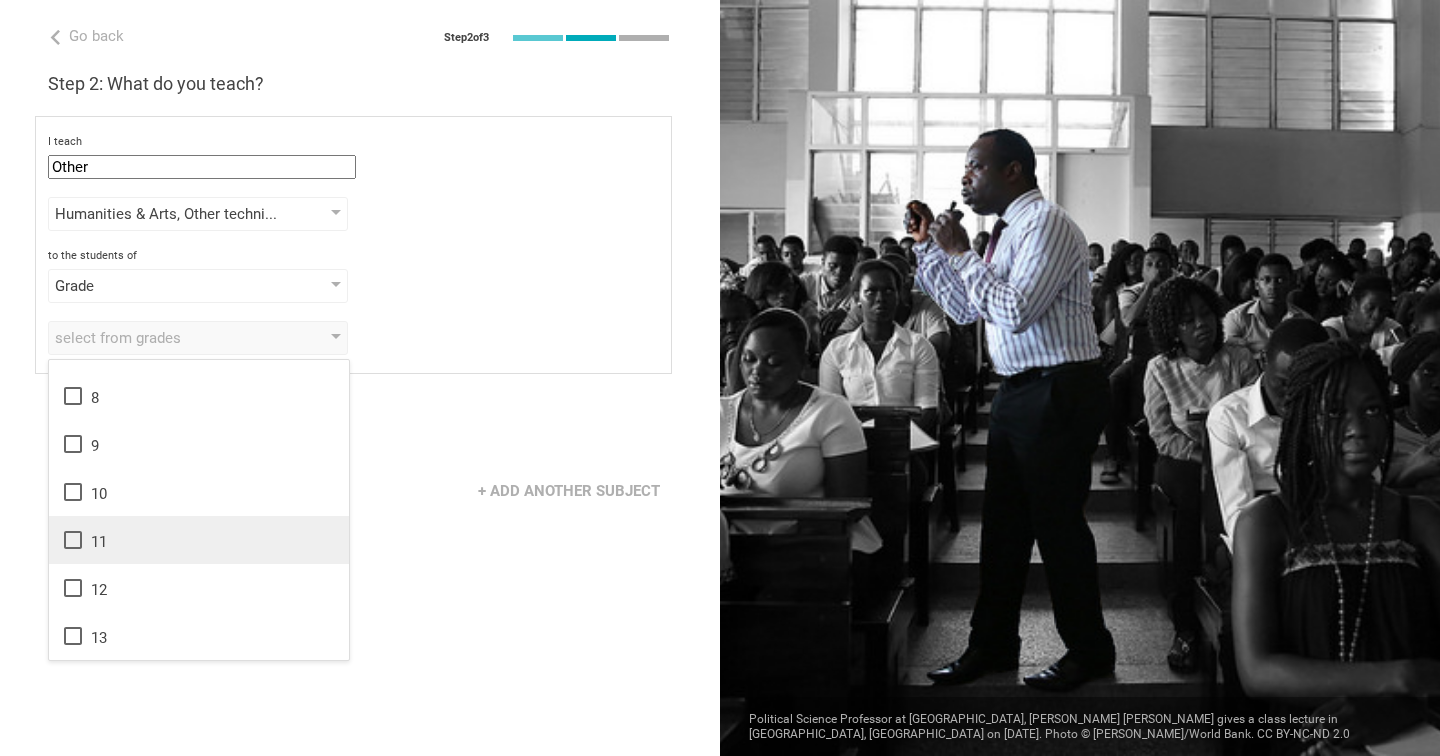 scroll, scrollTop: 324, scrollLeft: 0, axis: vertical 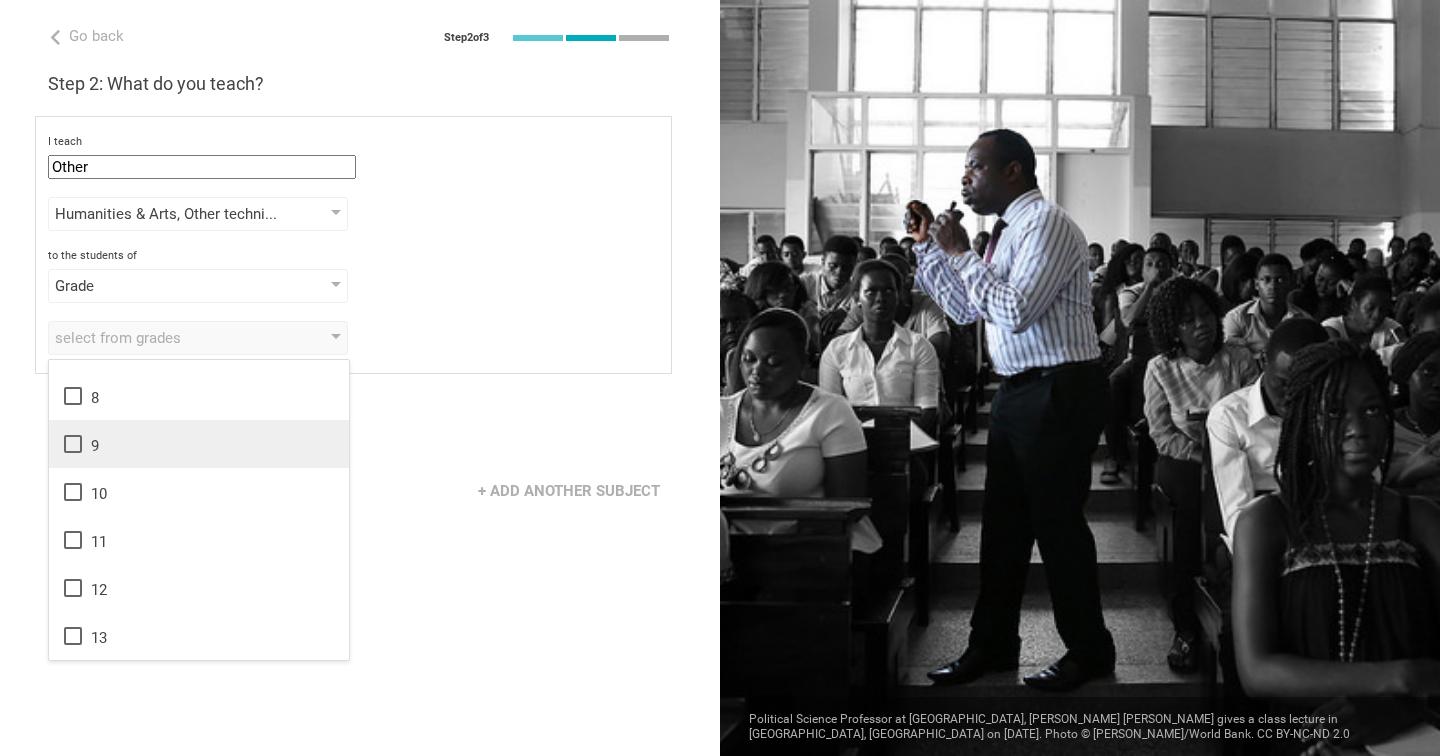 click on "9" at bounding box center [199, 444] 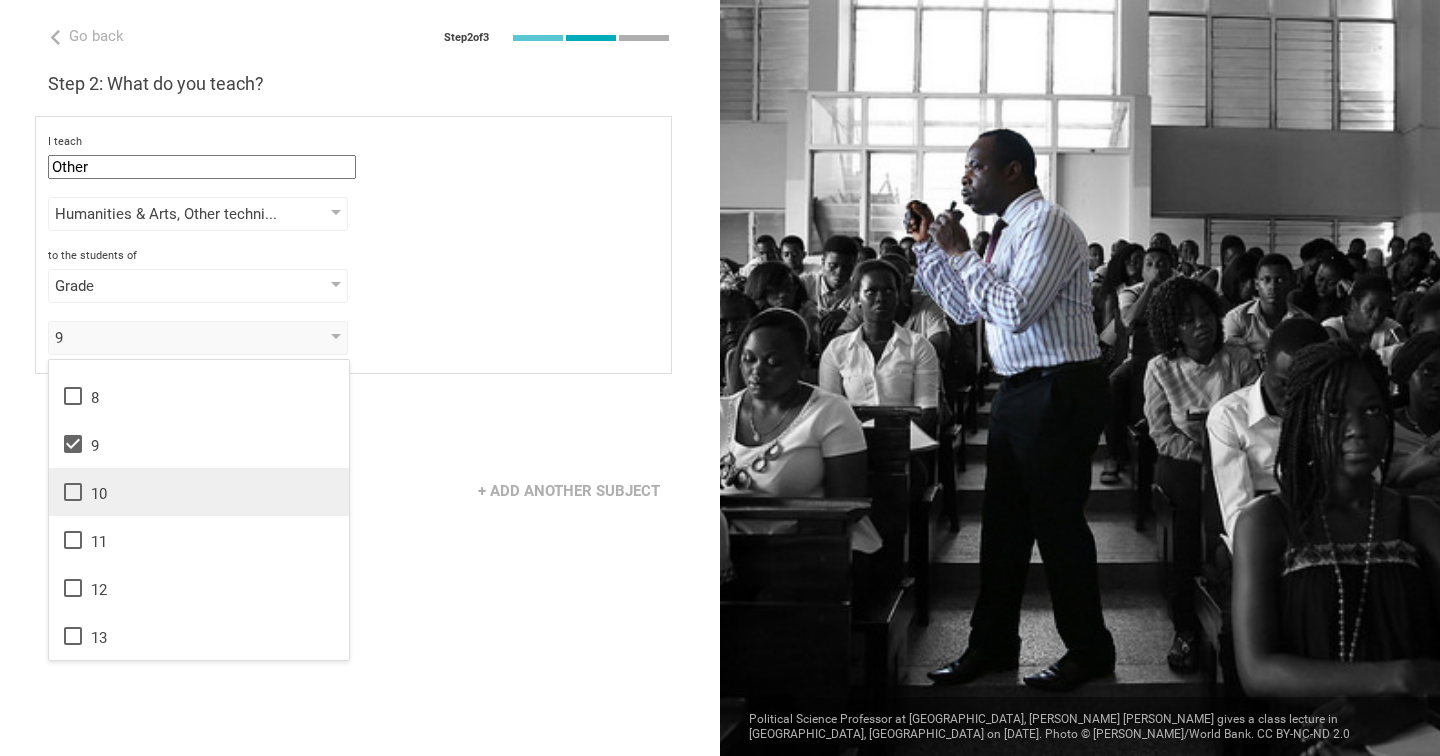 click 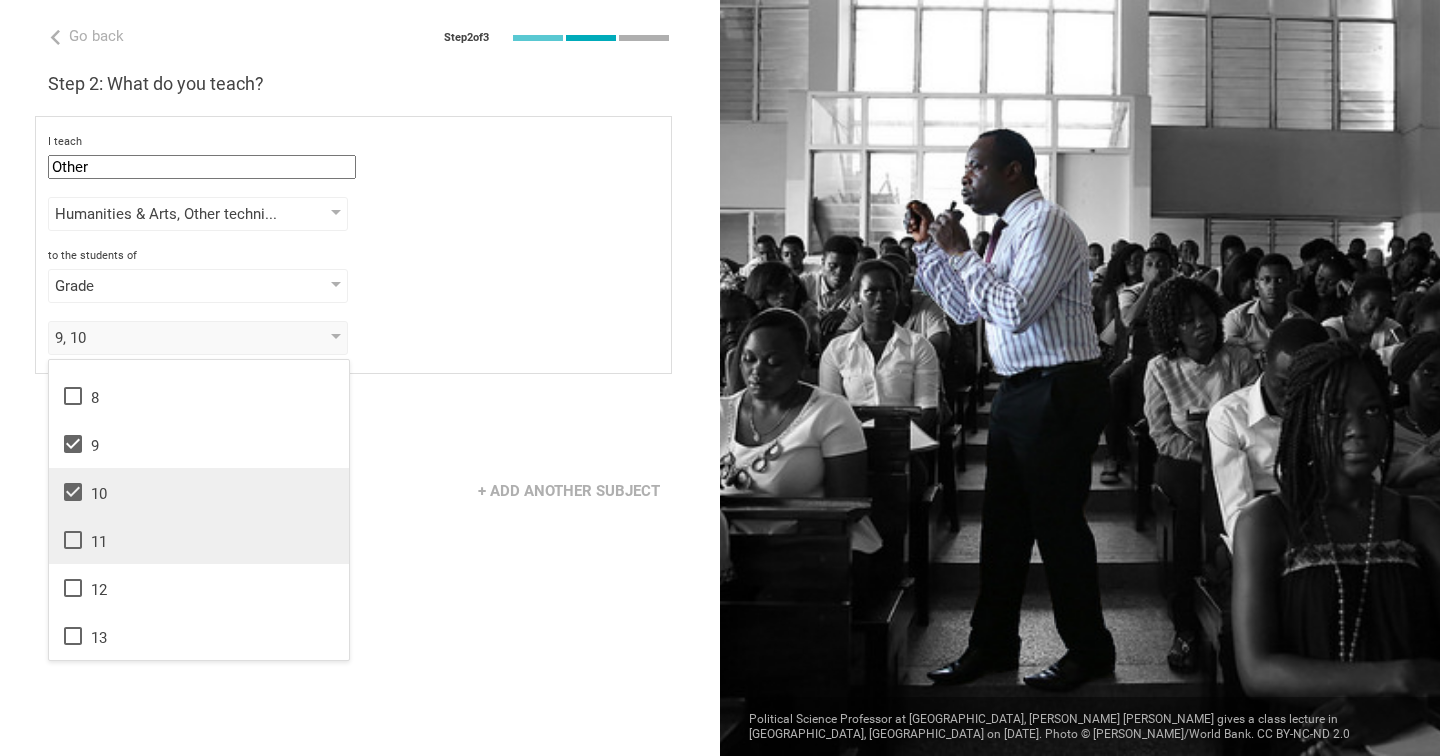 click 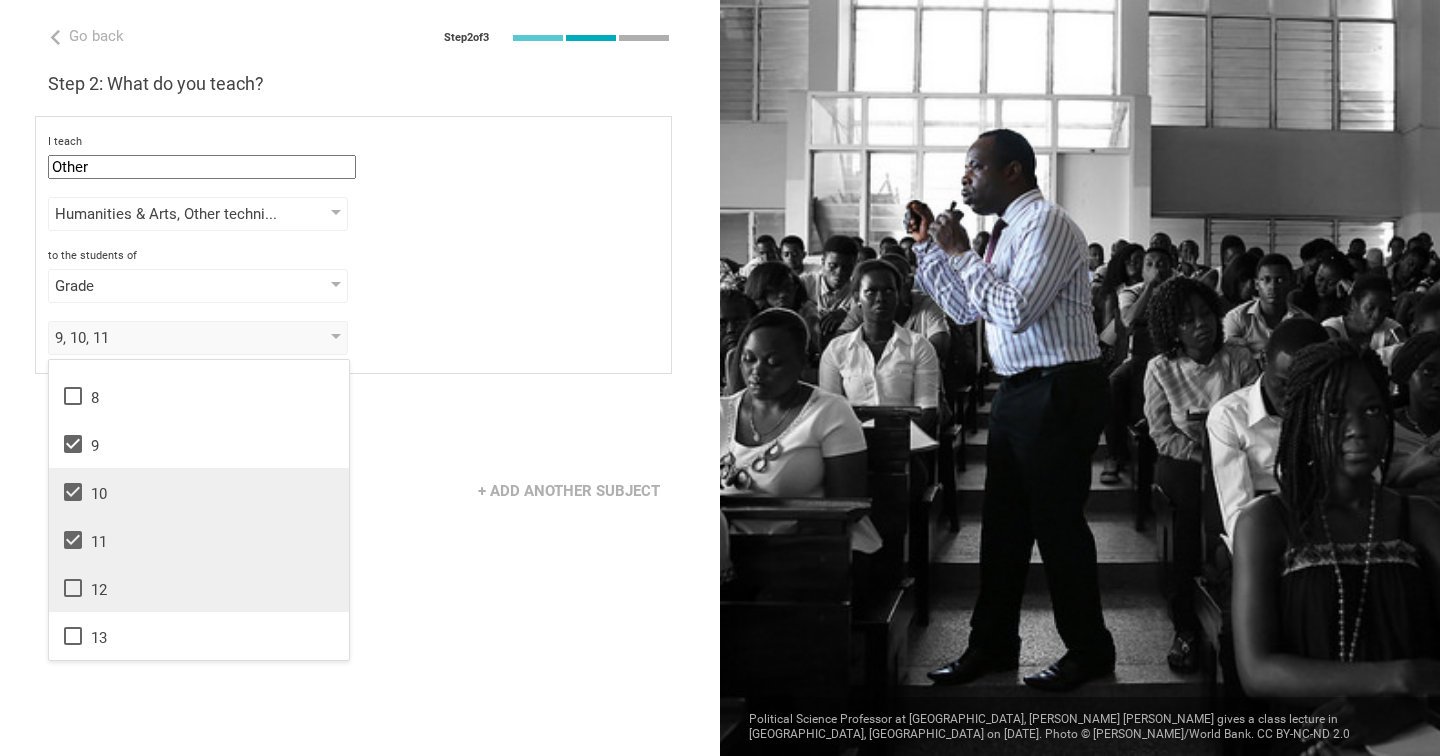 click 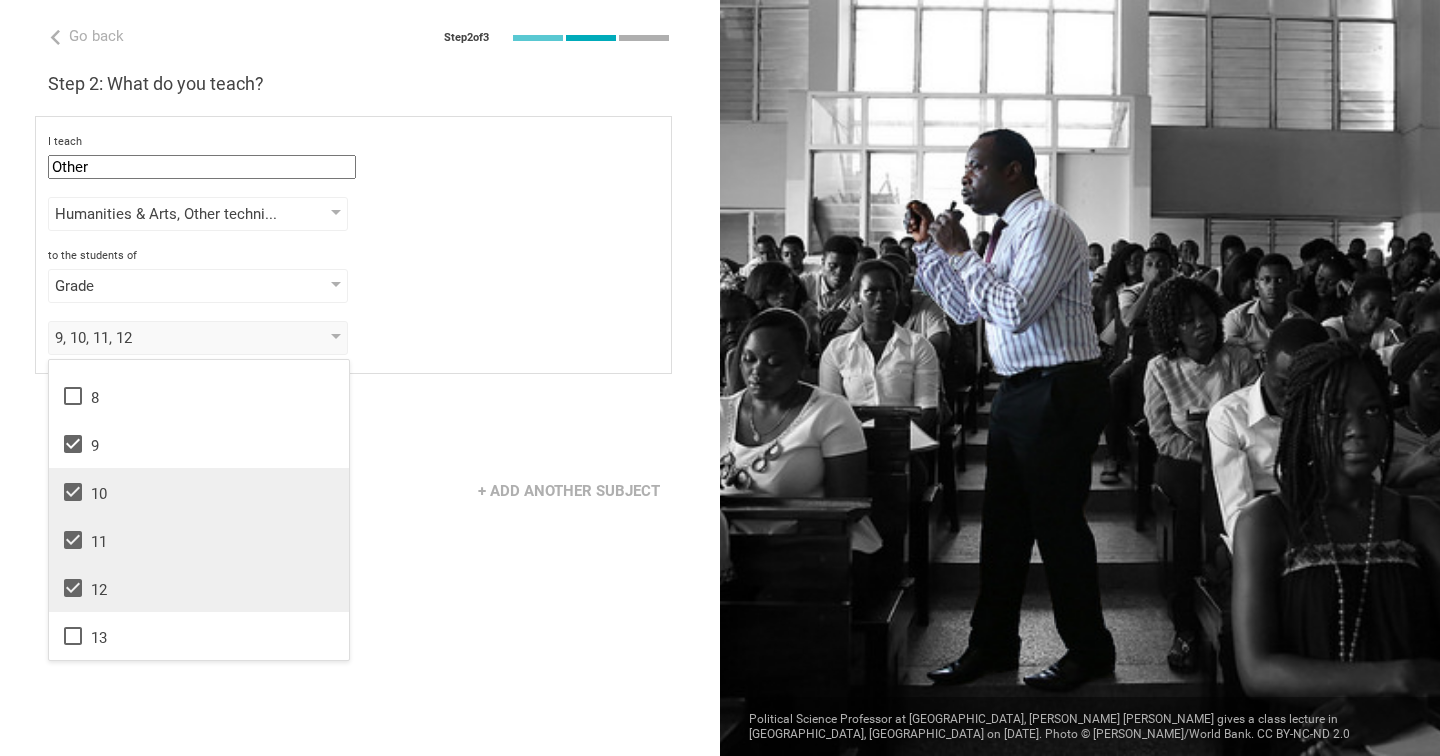click on "Next" at bounding box center (360, 429) 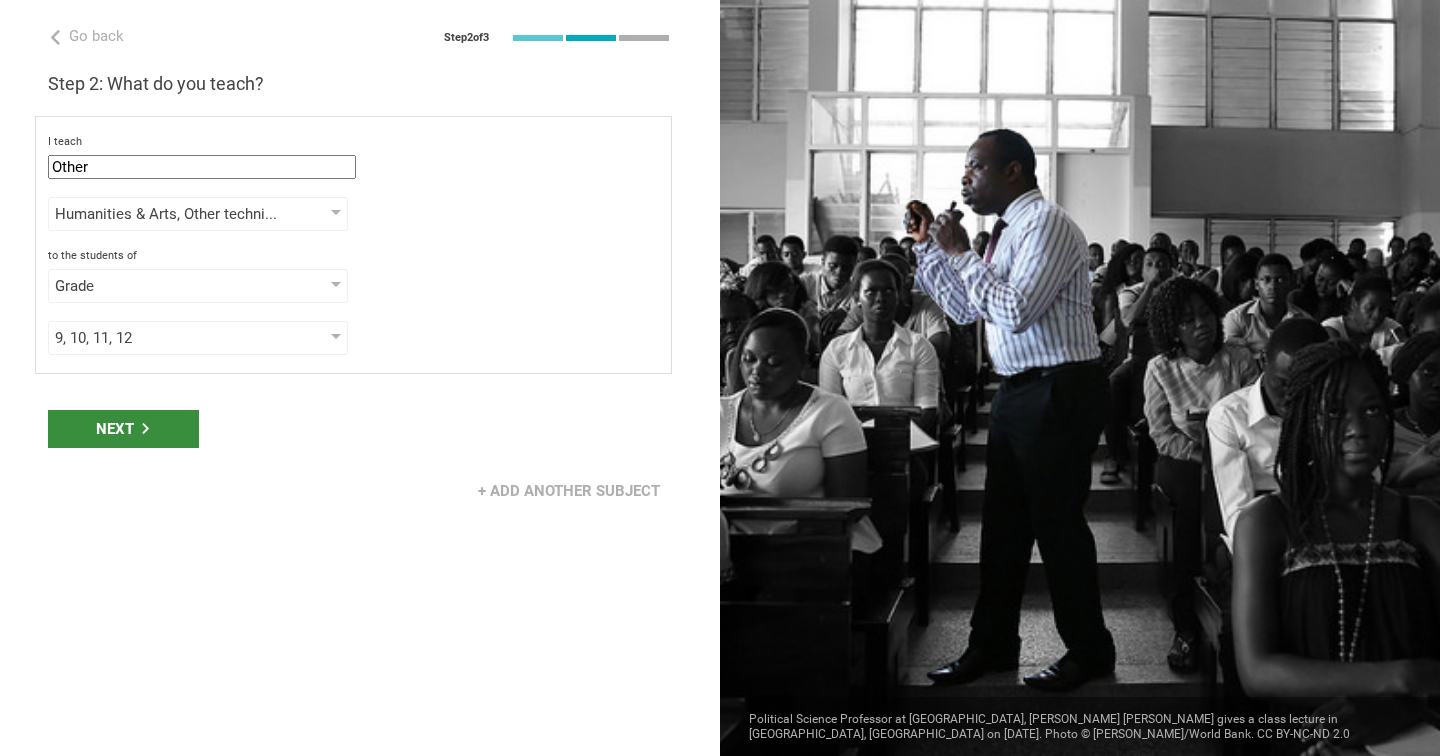 click on "Next" at bounding box center (123, 429) 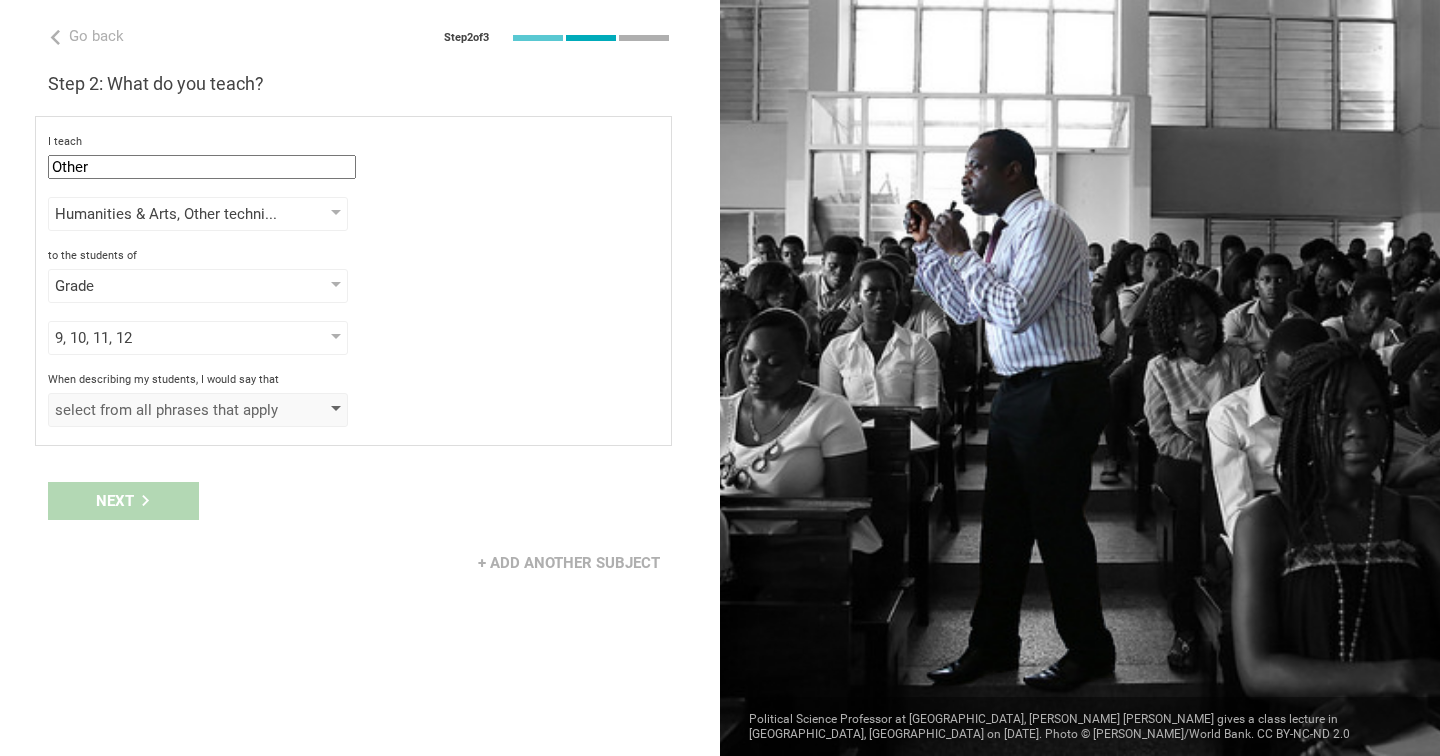 click on "select from all phrases that apply" at bounding box center [169, 410] 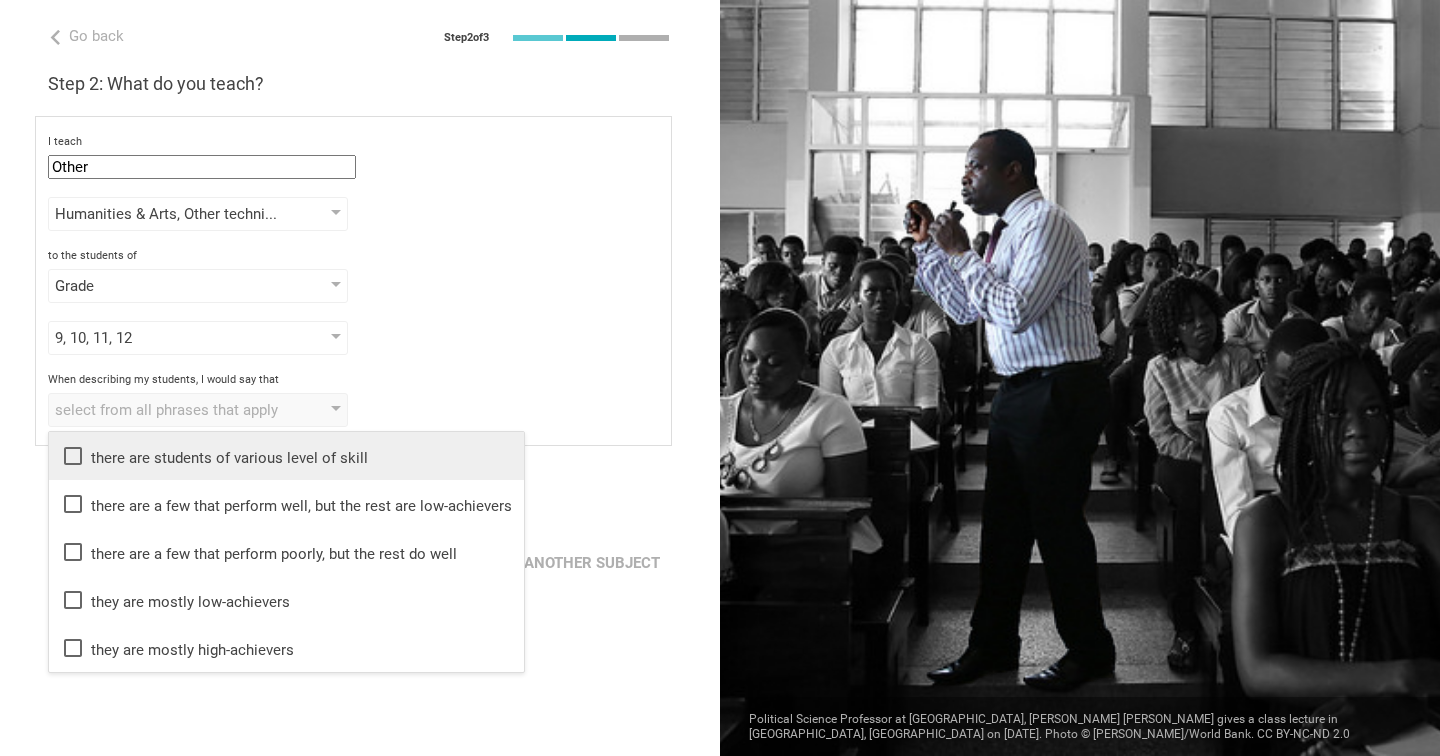 click on "there are students of various level of skill" at bounding box center [286, 456] 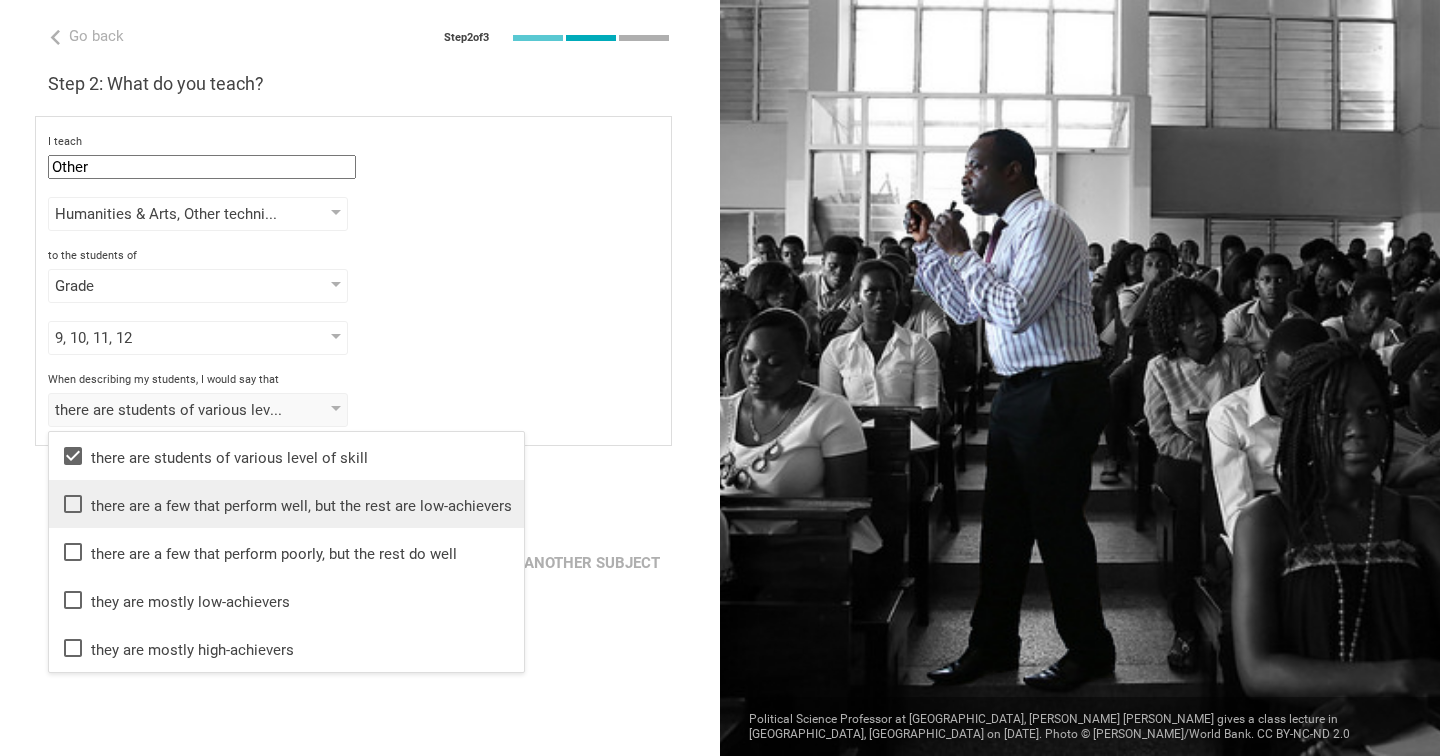 click on "there are a few that perform well, but the rest are low-achievers" at bounding box center (286, 504) 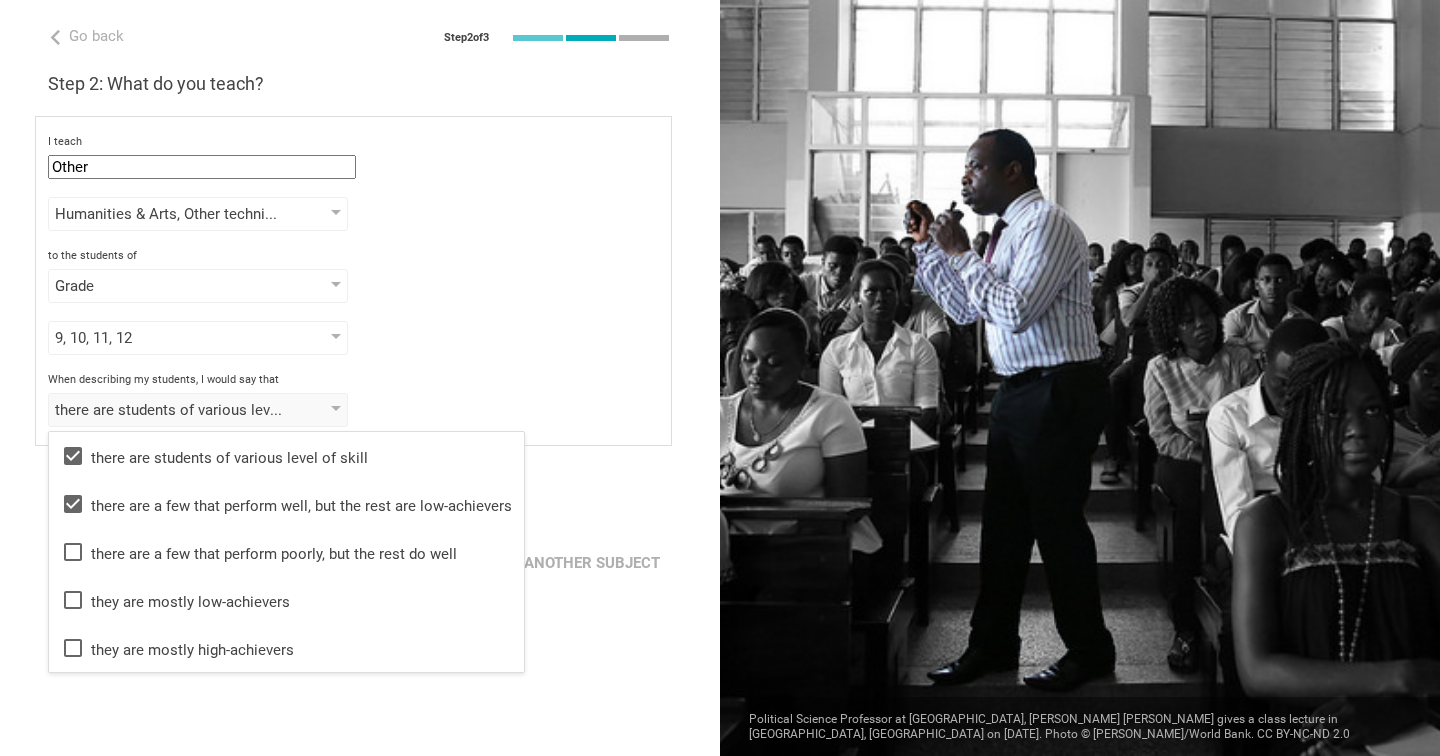 click on "When describing my students, I would say that there are students of various level of skill, there are a few that perform well, but the rest are low-achievers there are students of various level of skill there are a few that perform well, but the rest are low-achievers there are a few that perform poorly, but the rest do well they are mostly low-achievers they are mostly high-achievers" at bounding box center [353, 400] 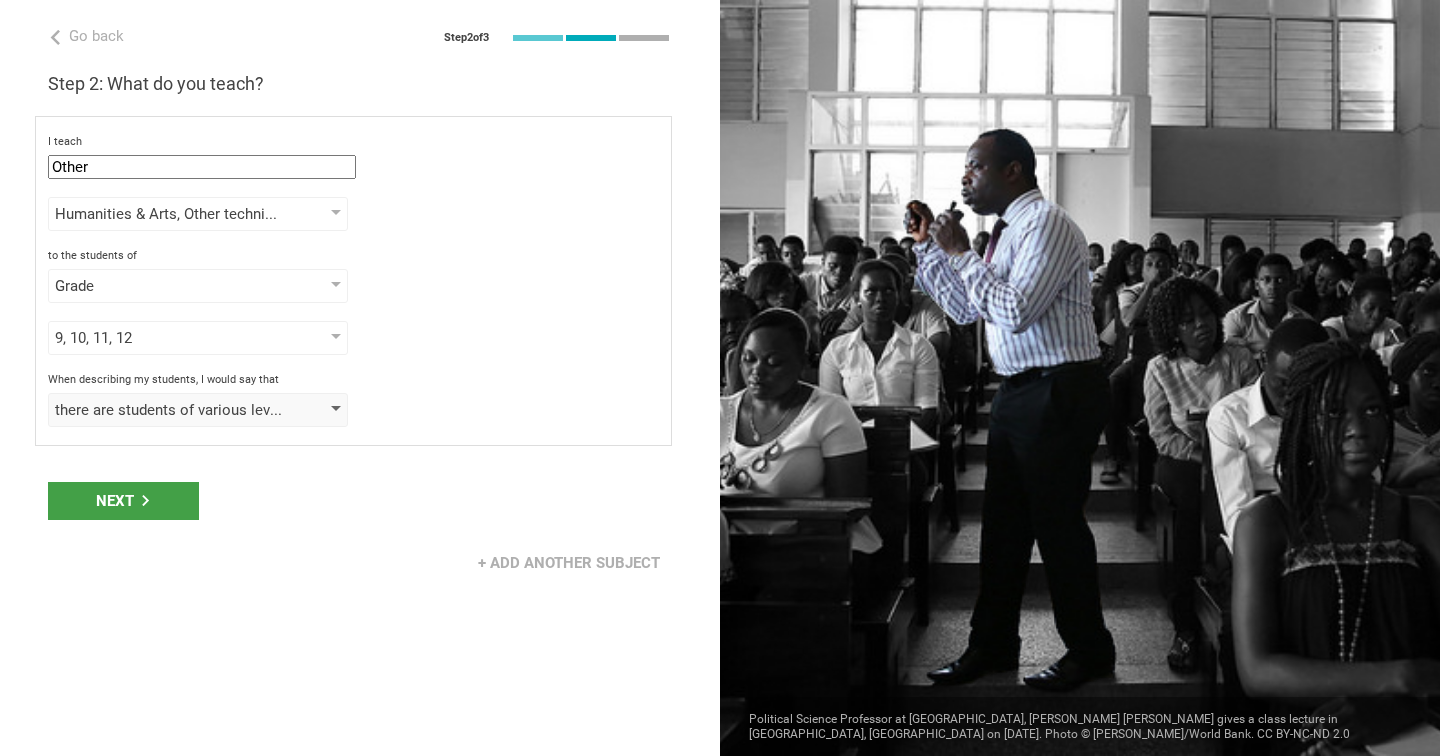 click on "there are students of various level of skill, there are a few that perform well, but the rest are low-achievers" at bounding box center (198, 410) 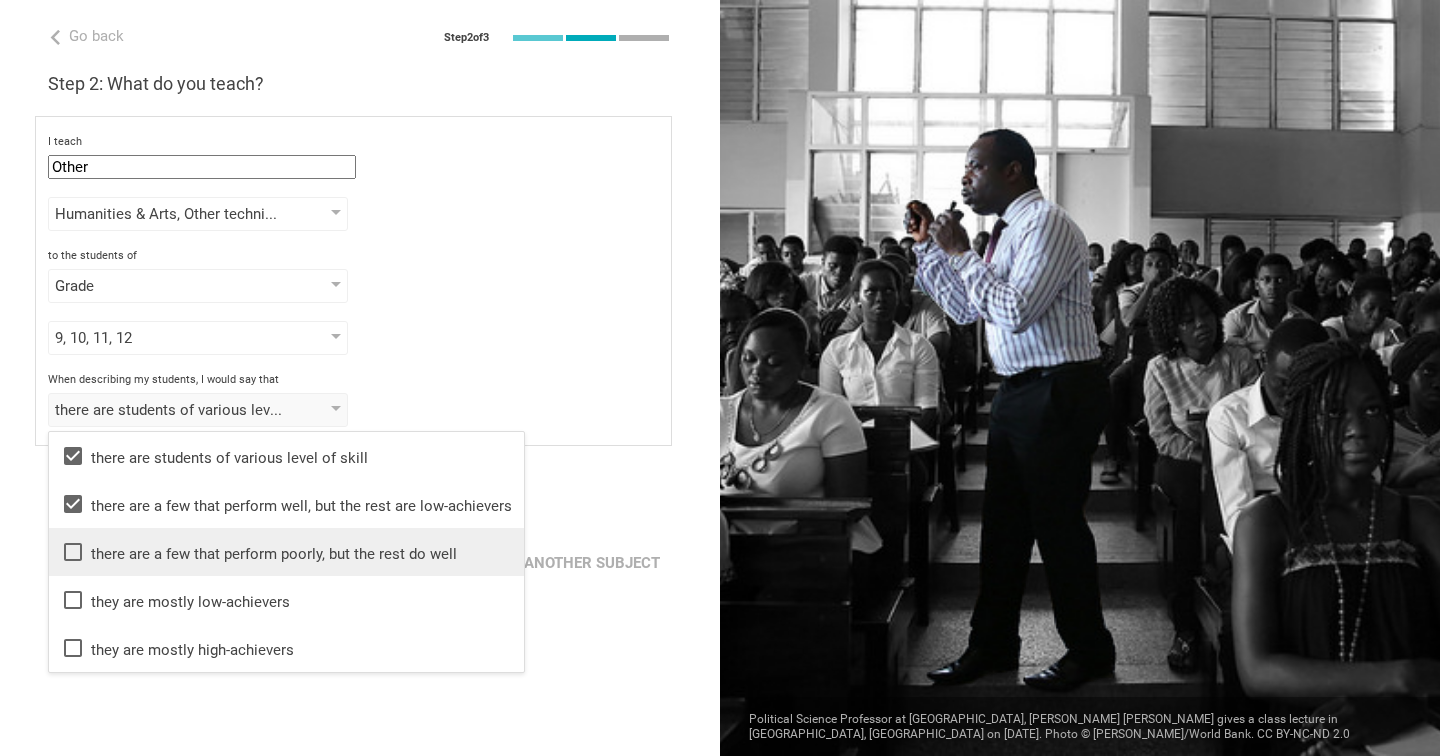 click on "there are a few that perform poorly, but the rest do well" at bounding box center (286, 552) 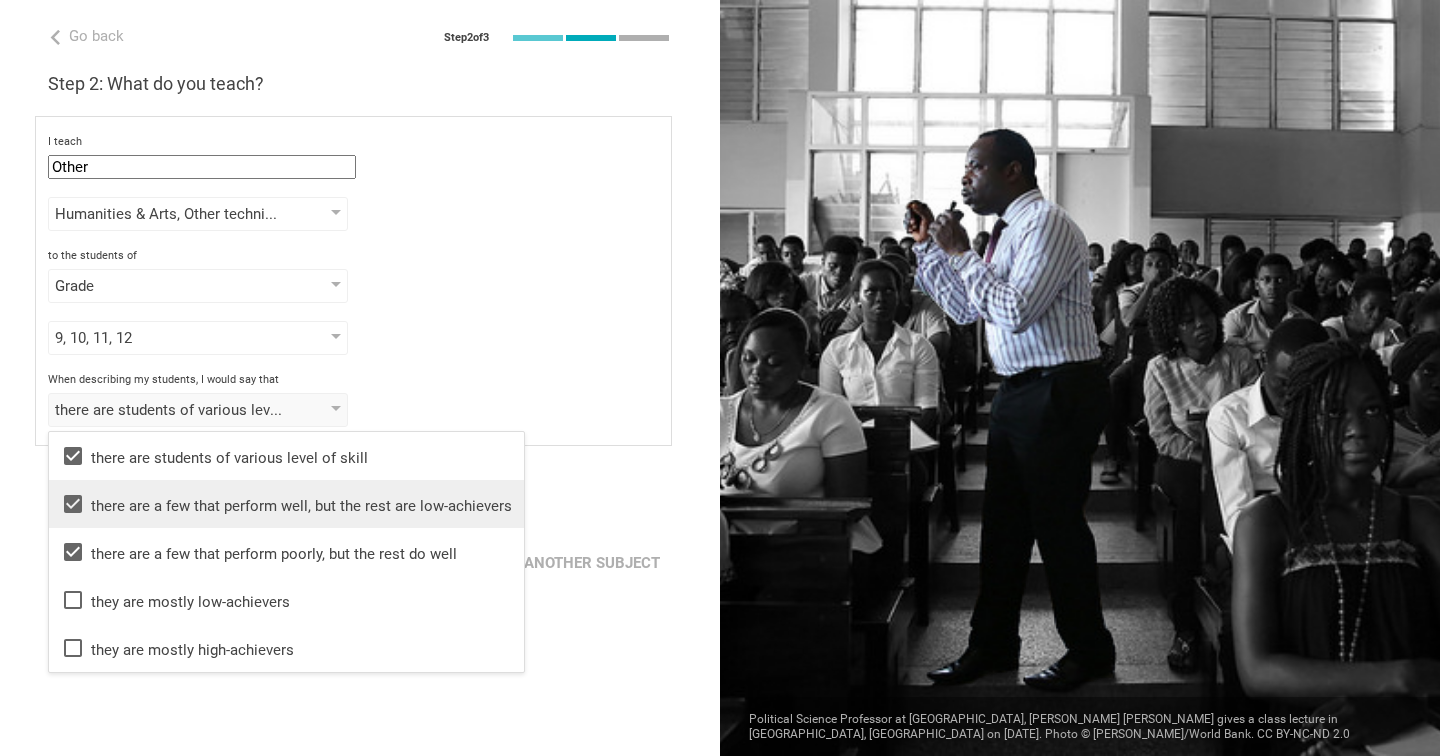 click on "there are a few that perform well, but the rest are low-achievers" at bounding box center [286, 504] 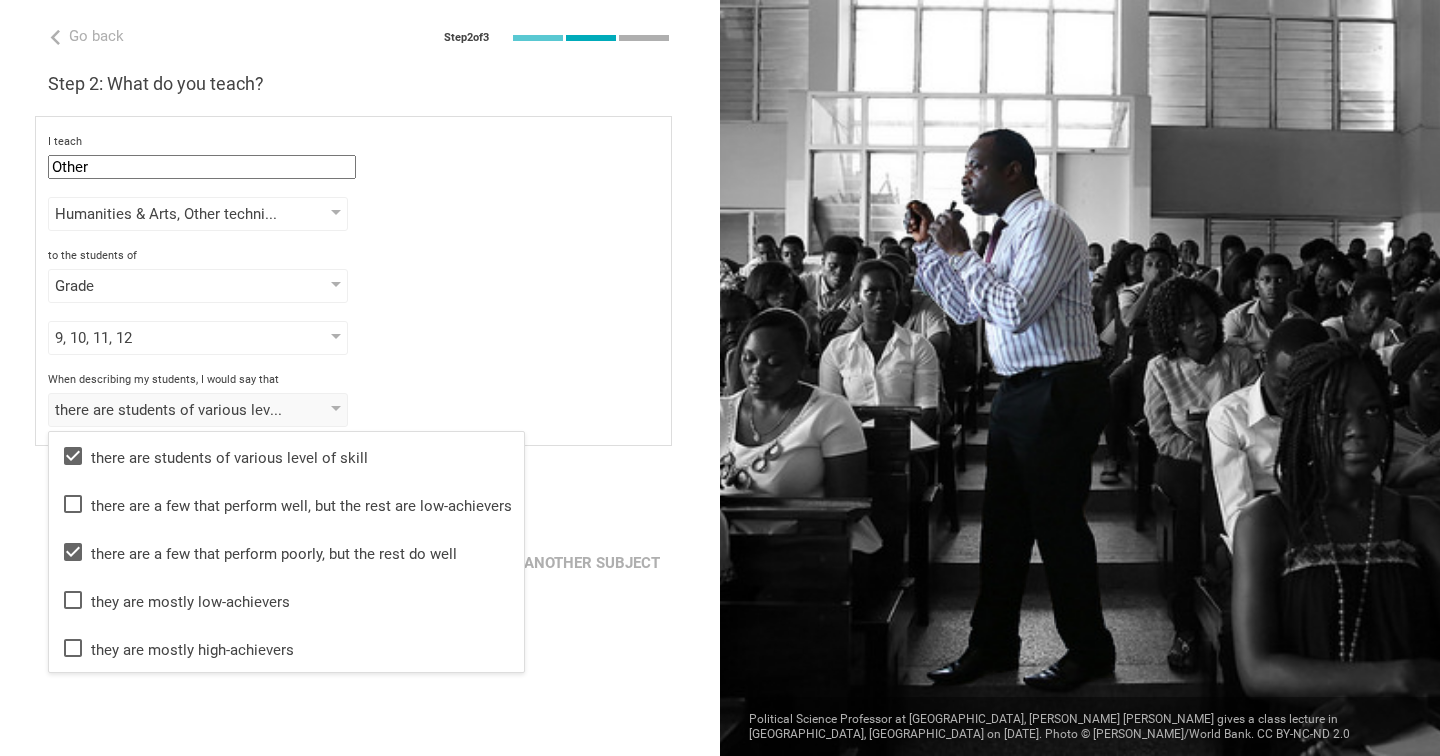 click on "there are students of various level of skill, there are a few that perform poorly, but the rest do well there are students of various level of skill there are a few that perform well, but the rest are low-achievers there are a few that perform poorly, but the rest do well they are mostly low-achievers they are mostly high-achievers" at bounding box center [353, 410] 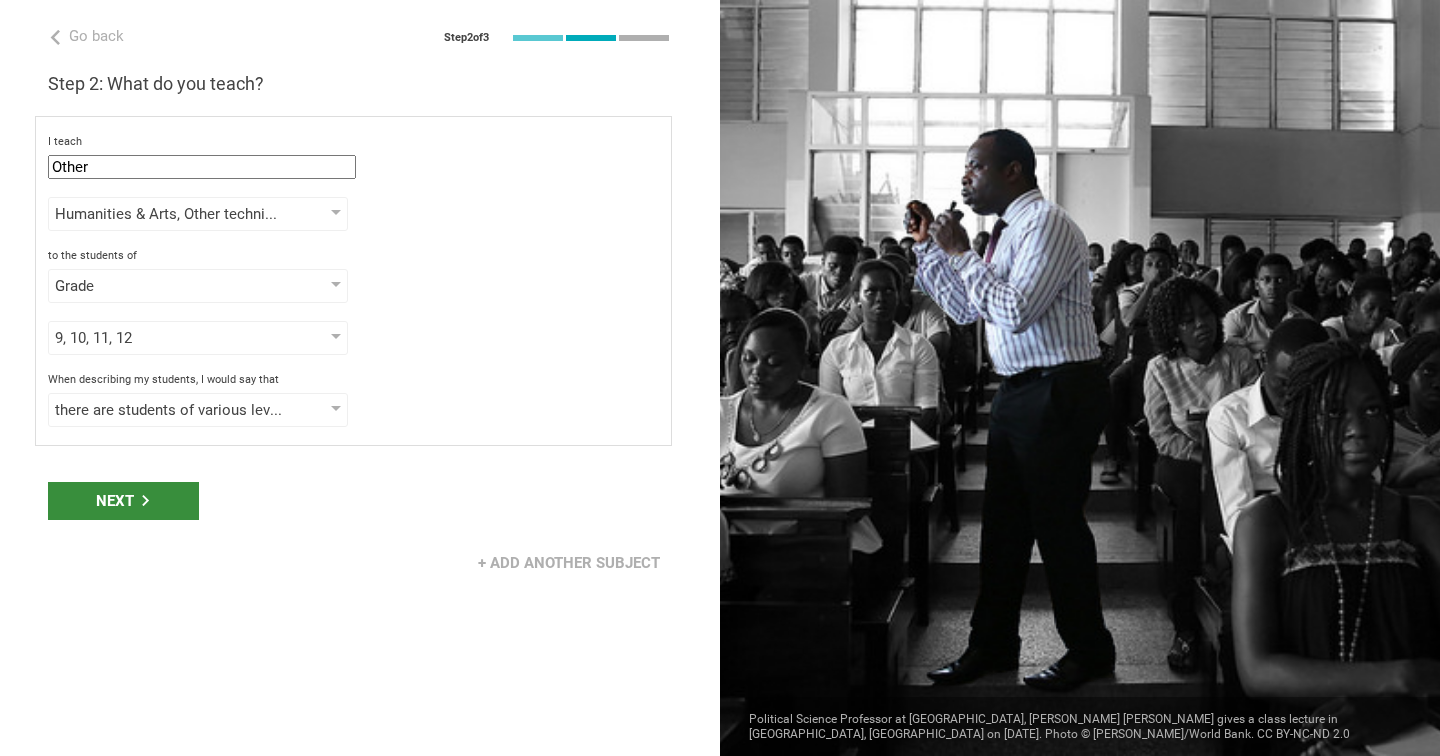 click on "Next" at bounding box center [123, 501] 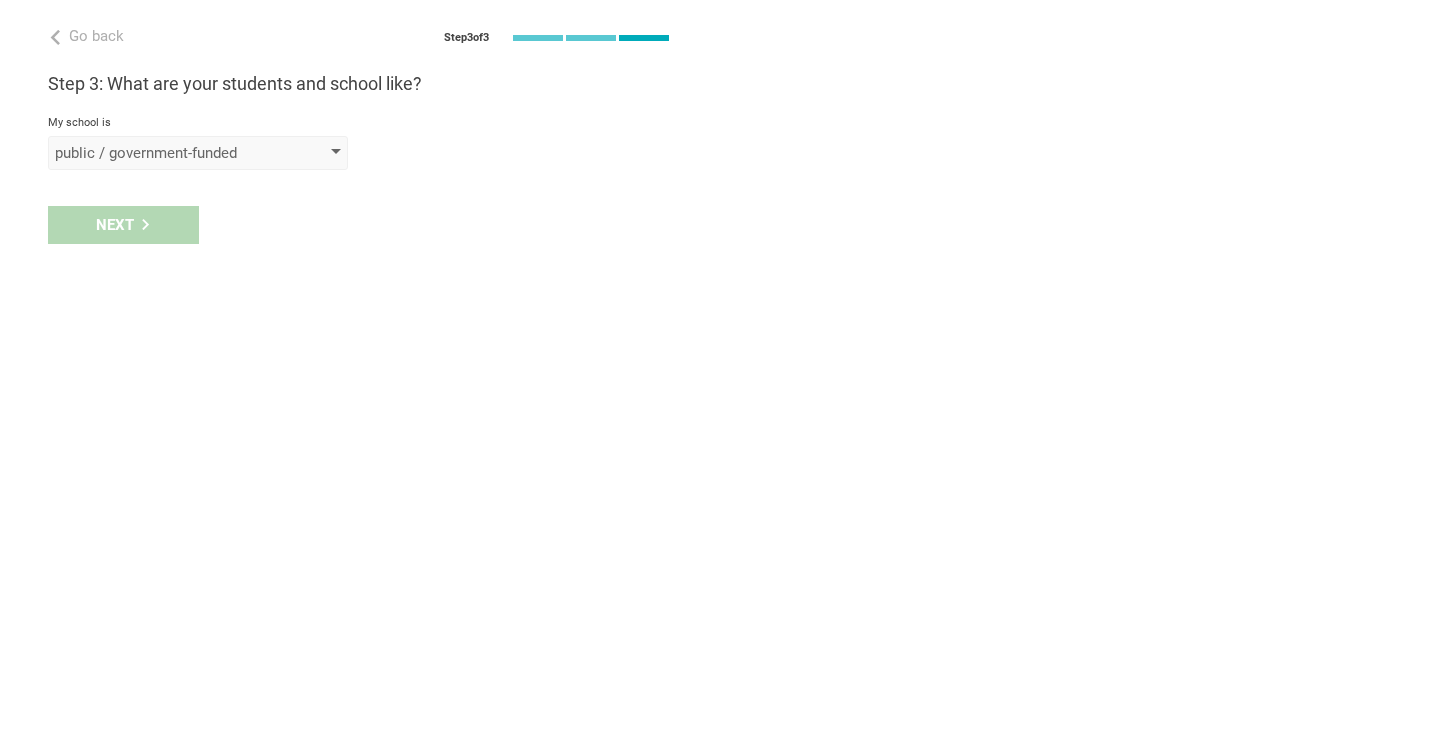 click on "public / government-funded" at bounding box center (169, 153) 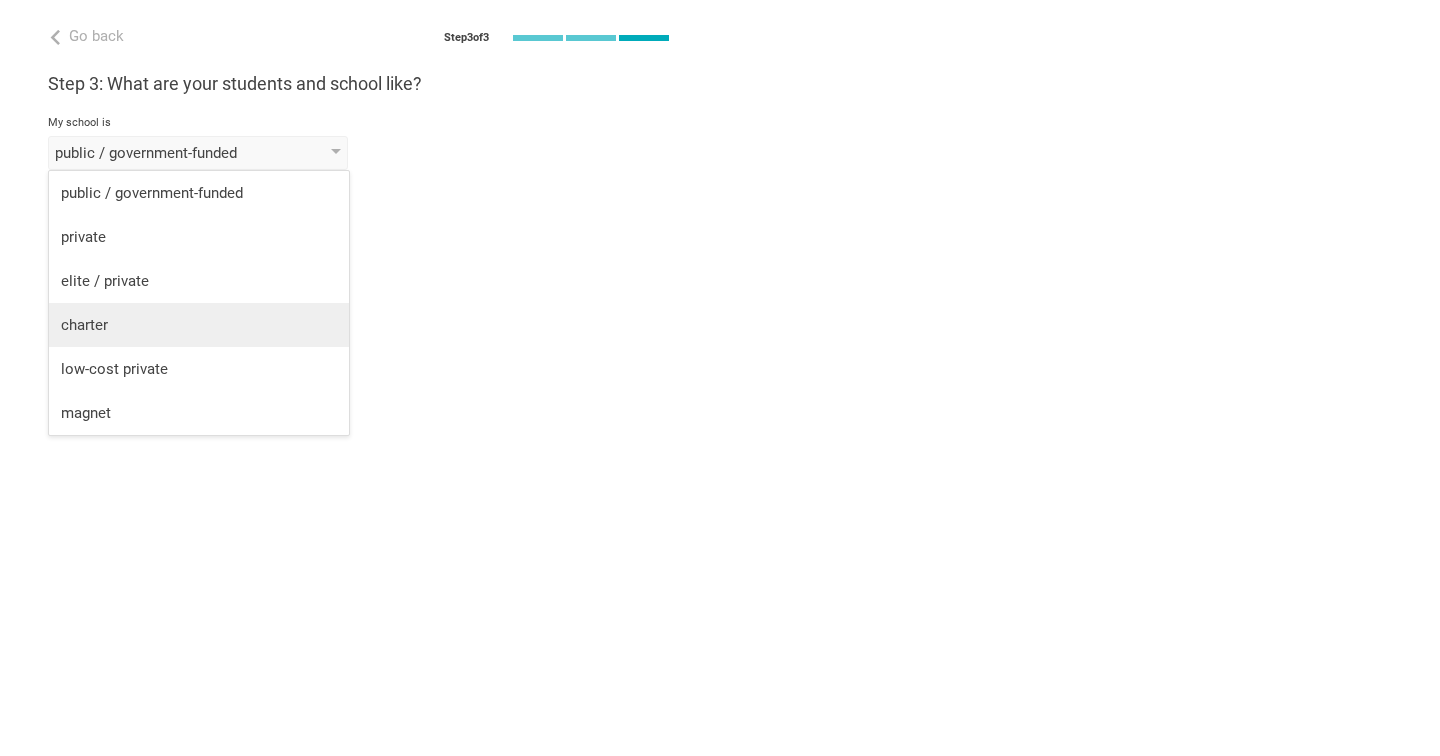 click on "charter" at bounding box center [199, 325] 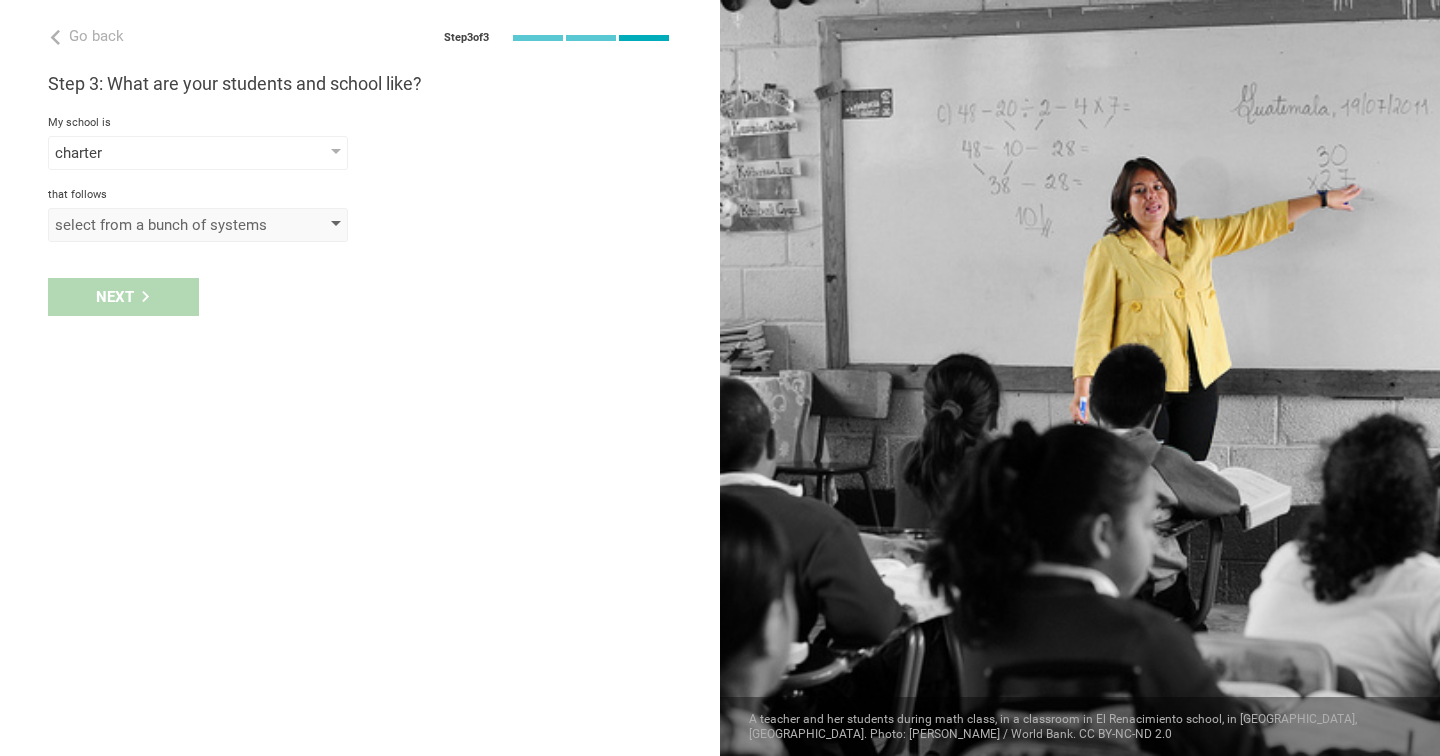 click on "select from a bunch of systems" at bounding box center (169, 225) 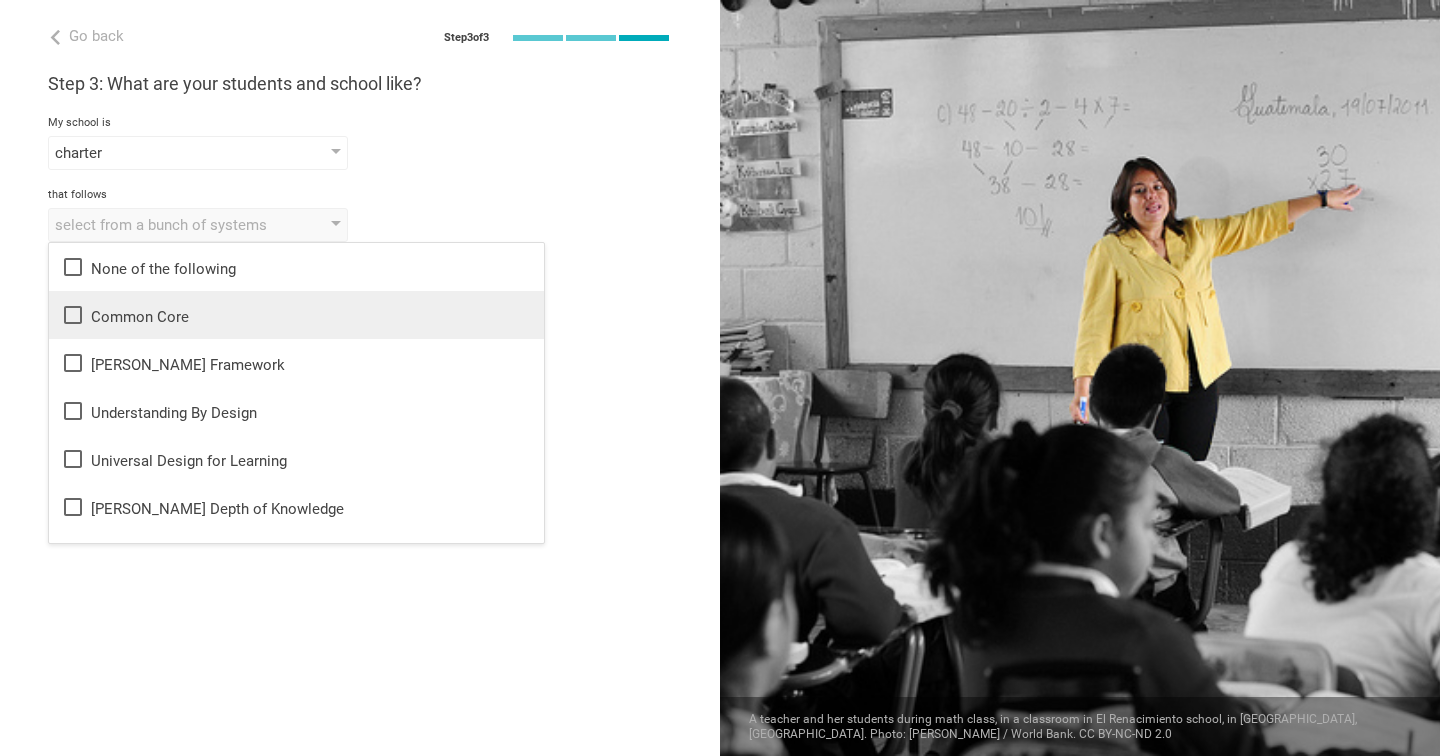 click on "Common Core" at bounding box center (296, 315) 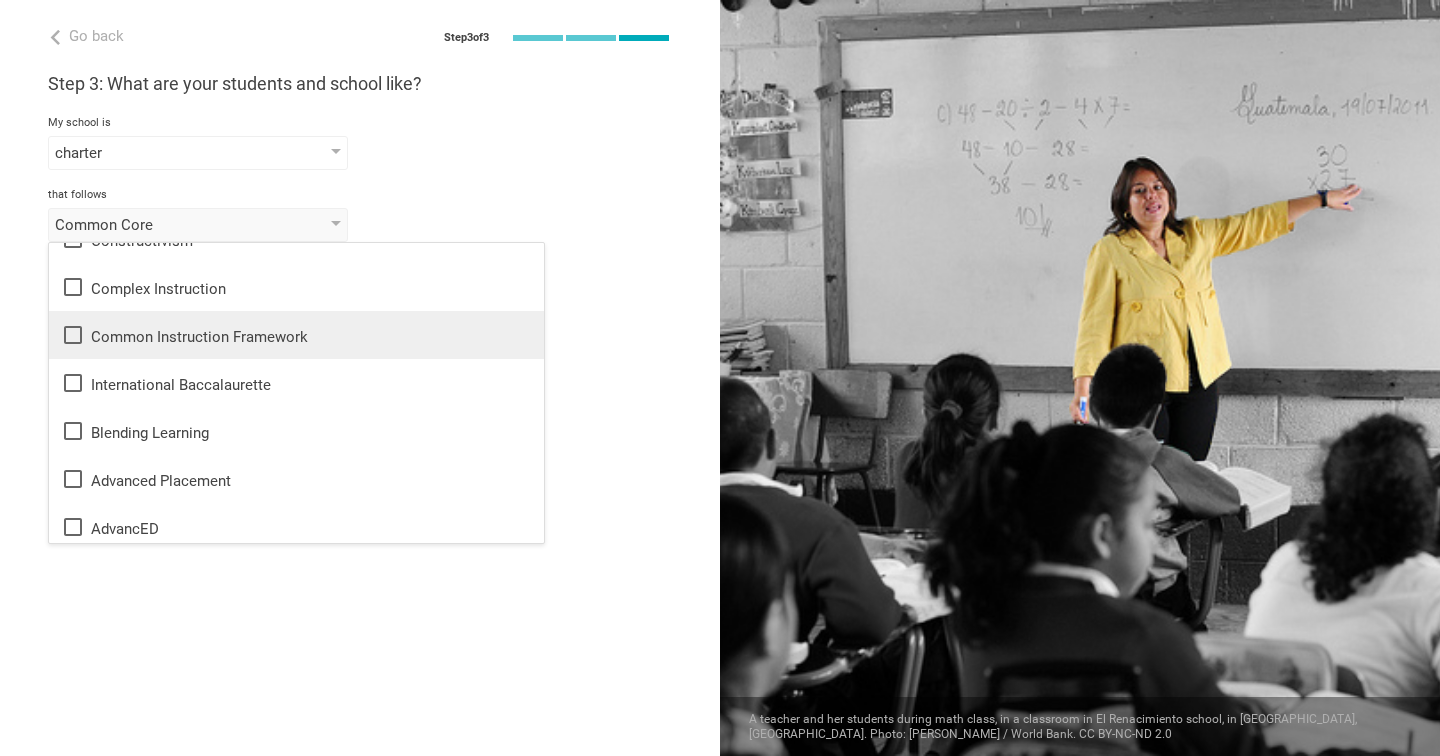 scroll, scrollTop: 792, scrollLeft: 0, axis: vertical 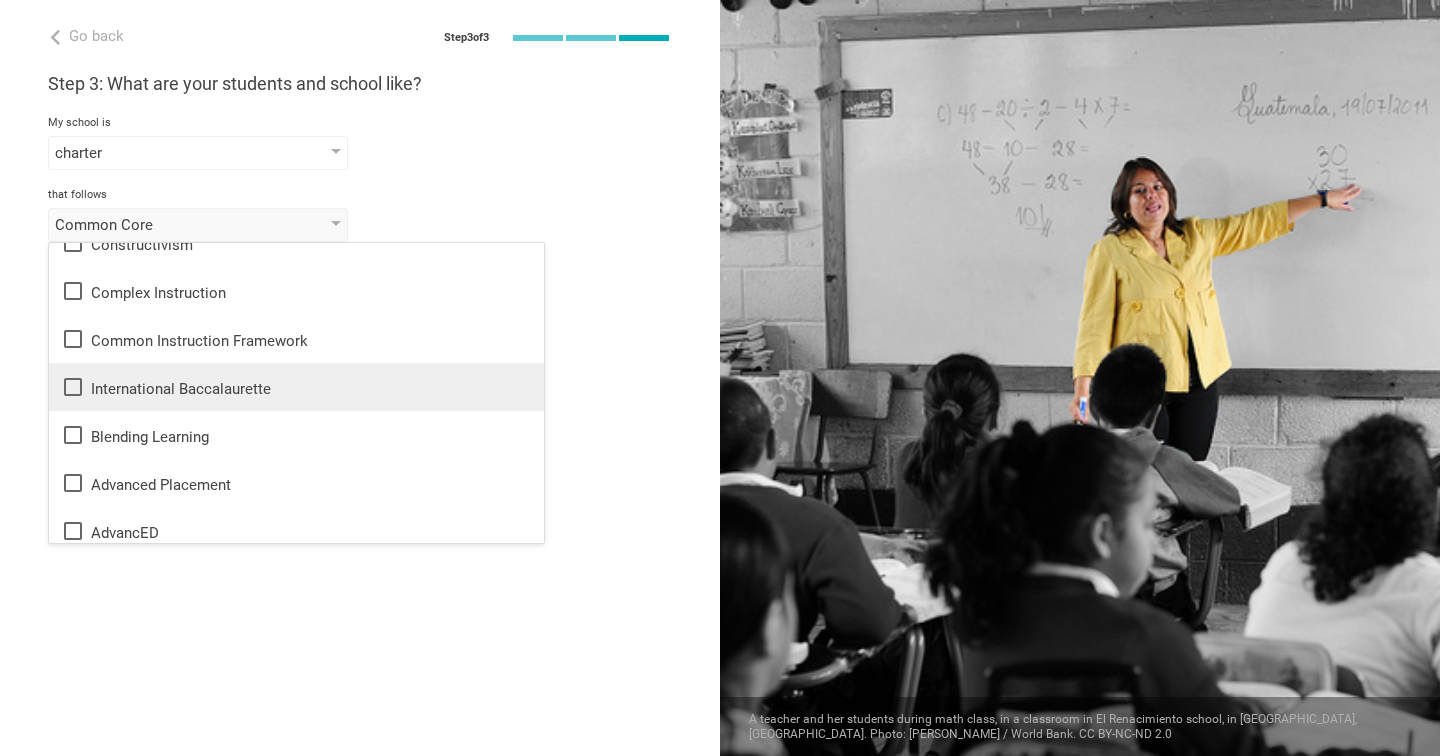 click on "International Baccalaurette" at bounding box center (296, 387) 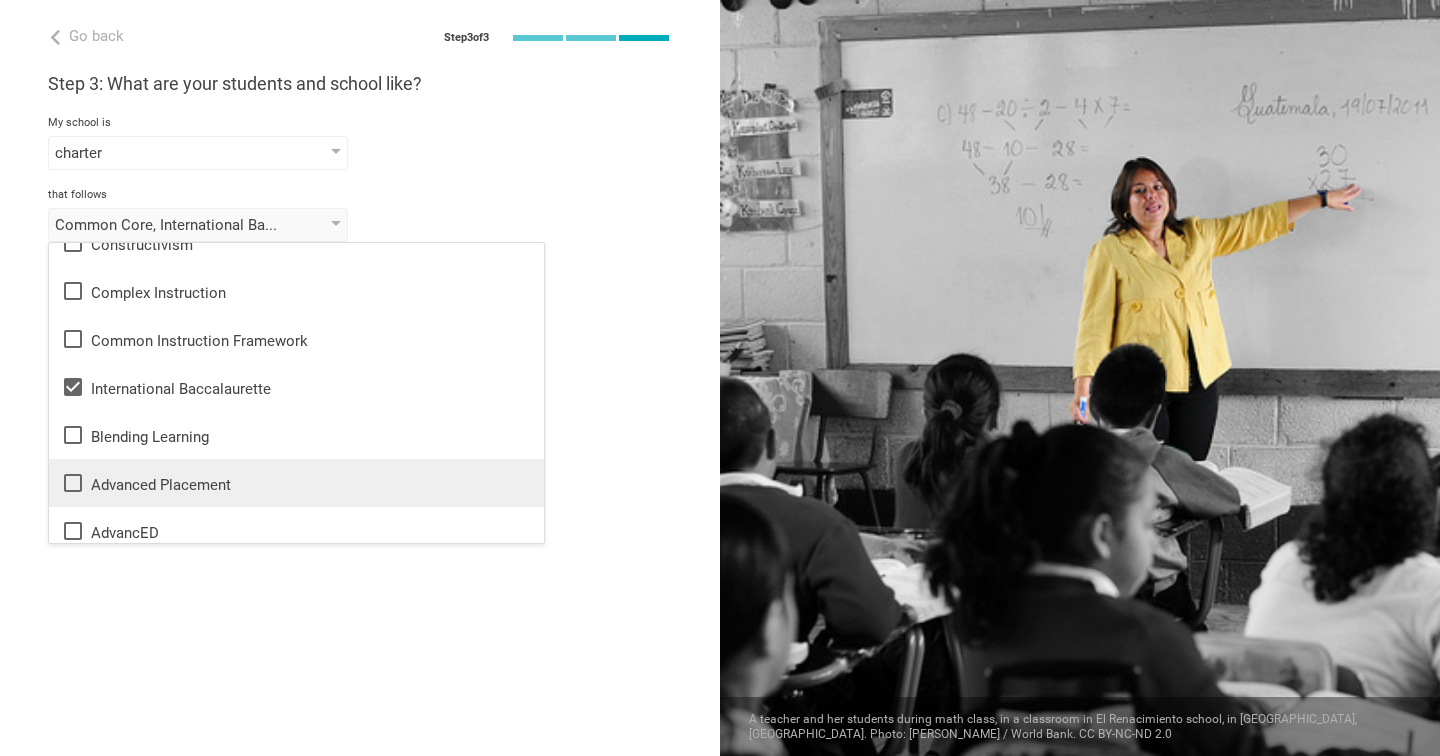 click on "Advanced Placement" at bounding box center [296, 483] 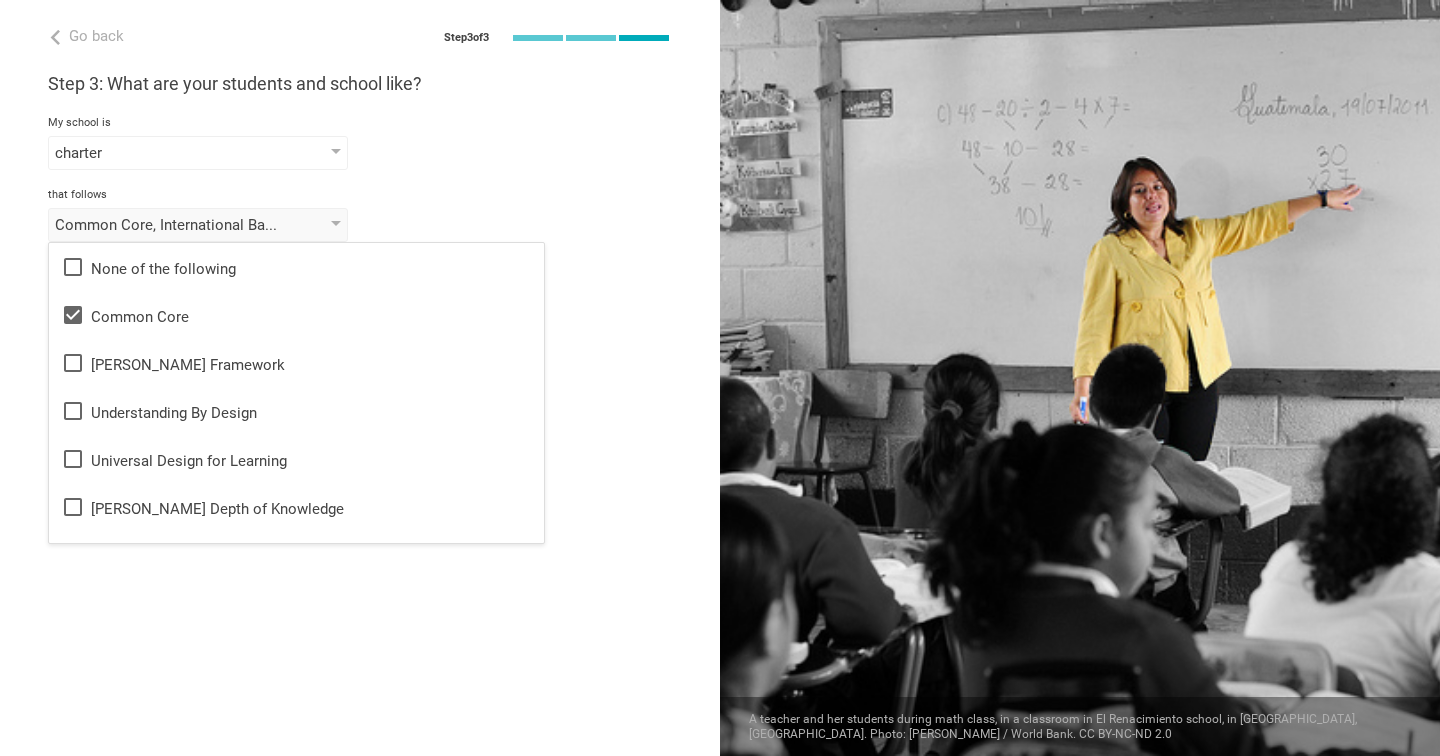 scroll, scrollTop: 0, scrollLeft: 0, axis: both 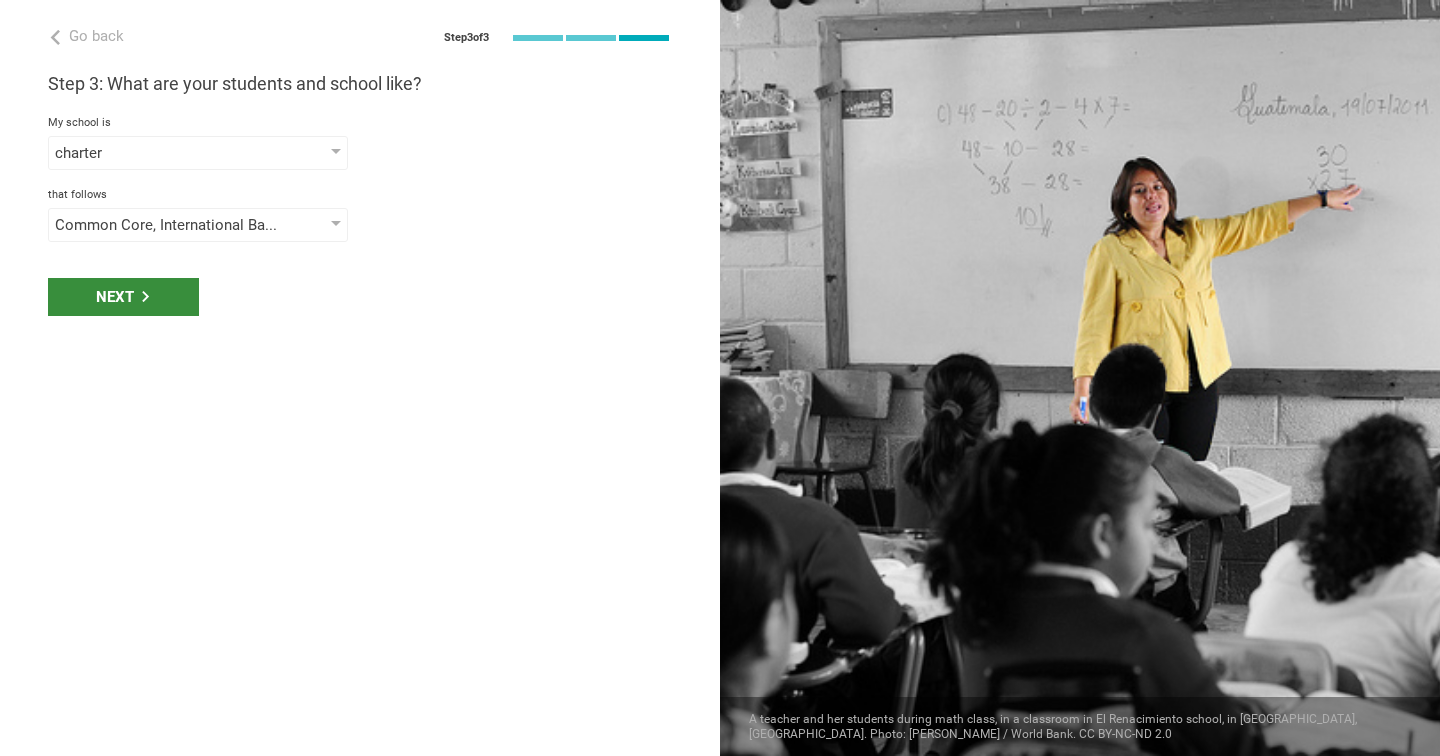 click on "Next" at bounding box center [123, 297] 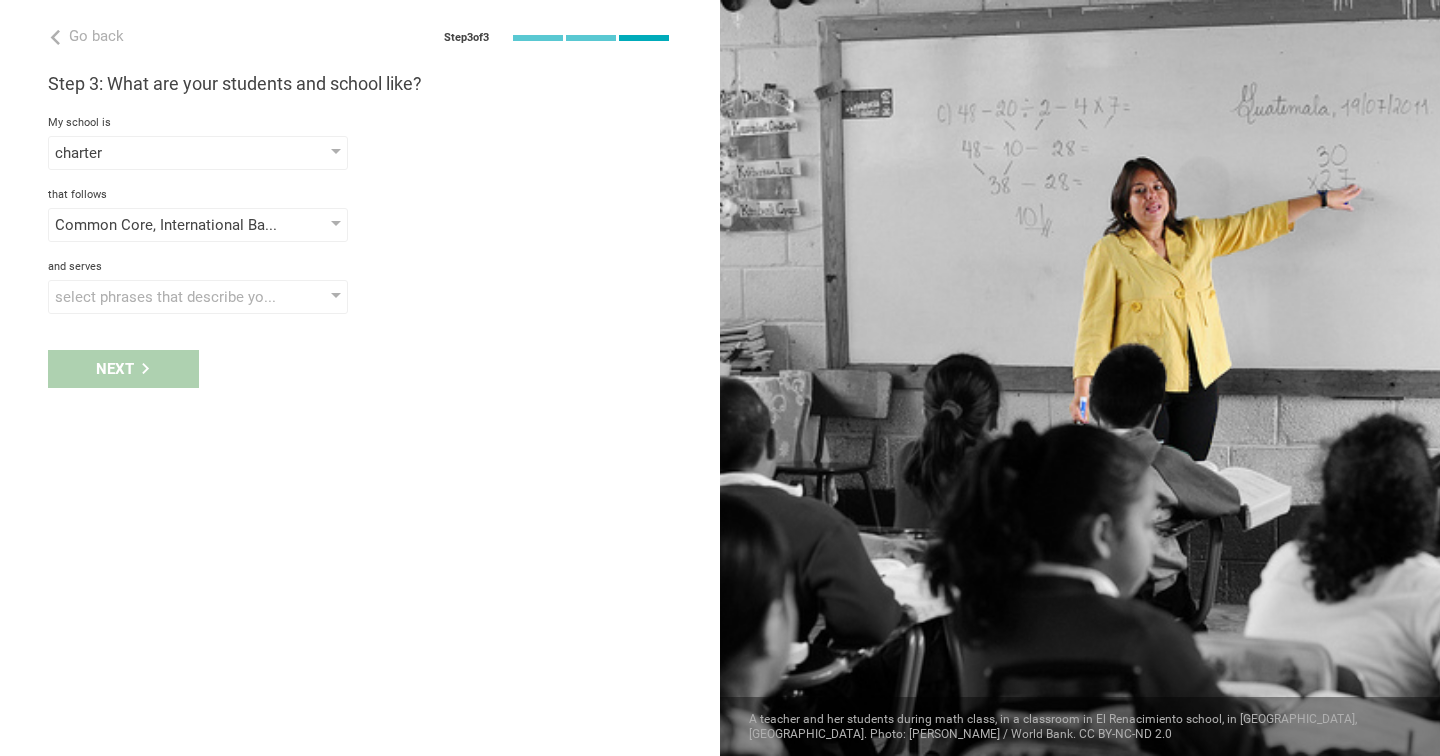 click on "select phrases that describe your student population" at bounding box center [169, 297] 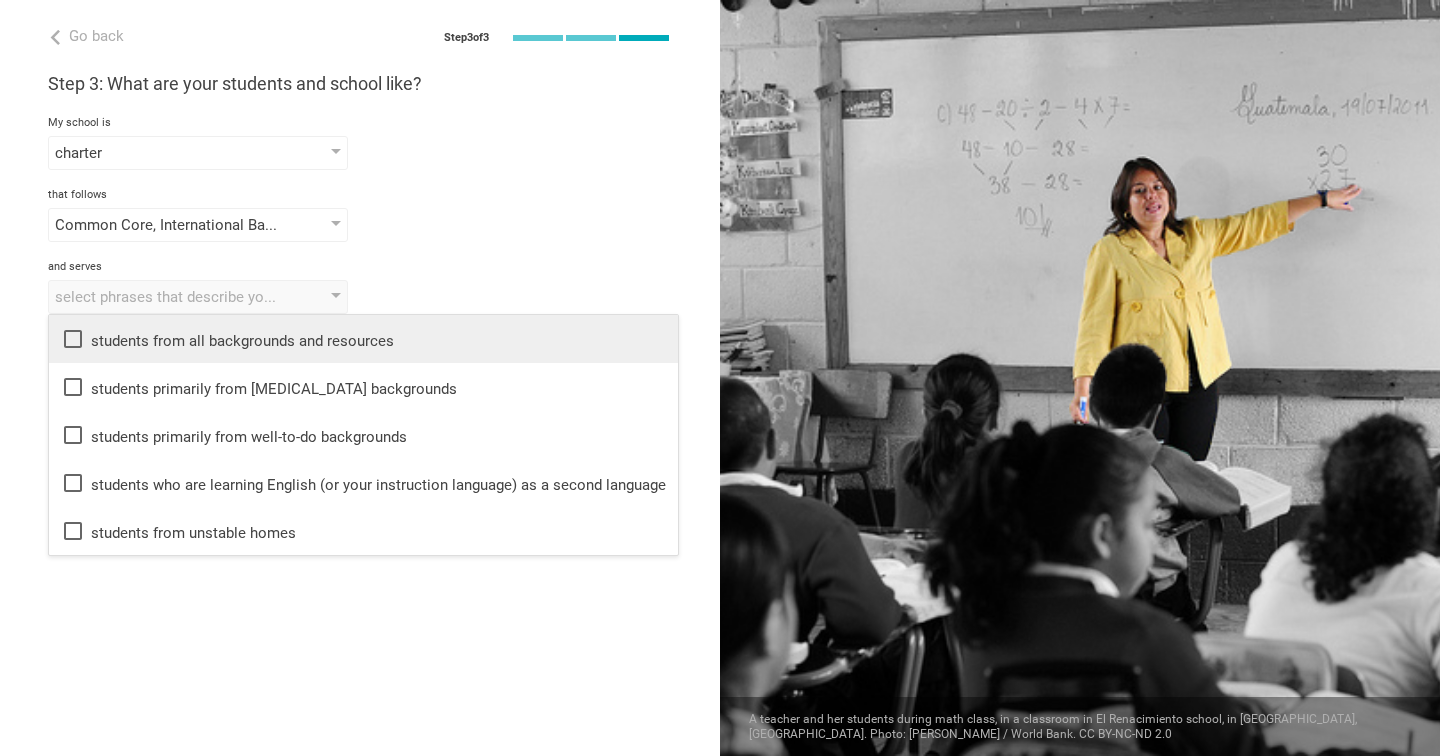 click on "students from all backgrounds and resources" at bounding box center [363, 339] 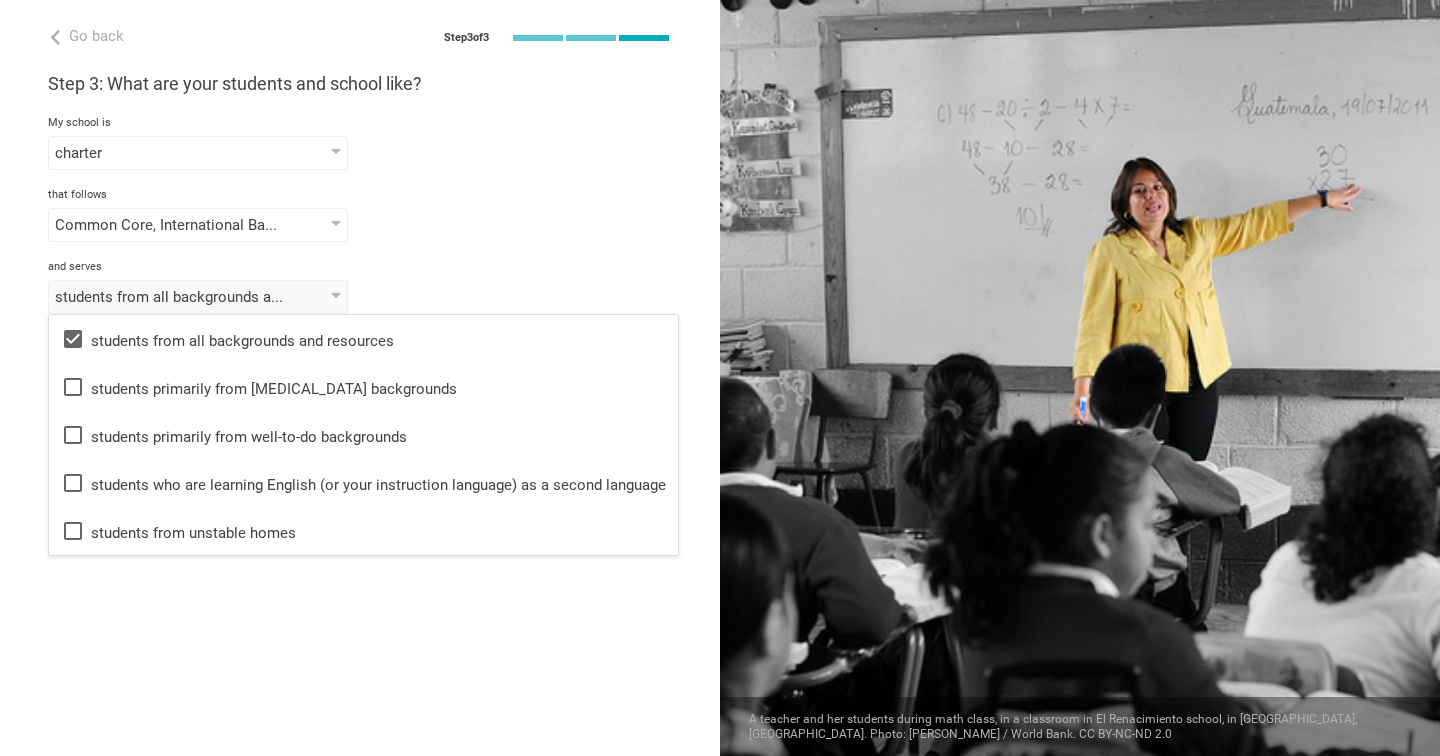 click on "and serves" at bounding box center [360, 267] 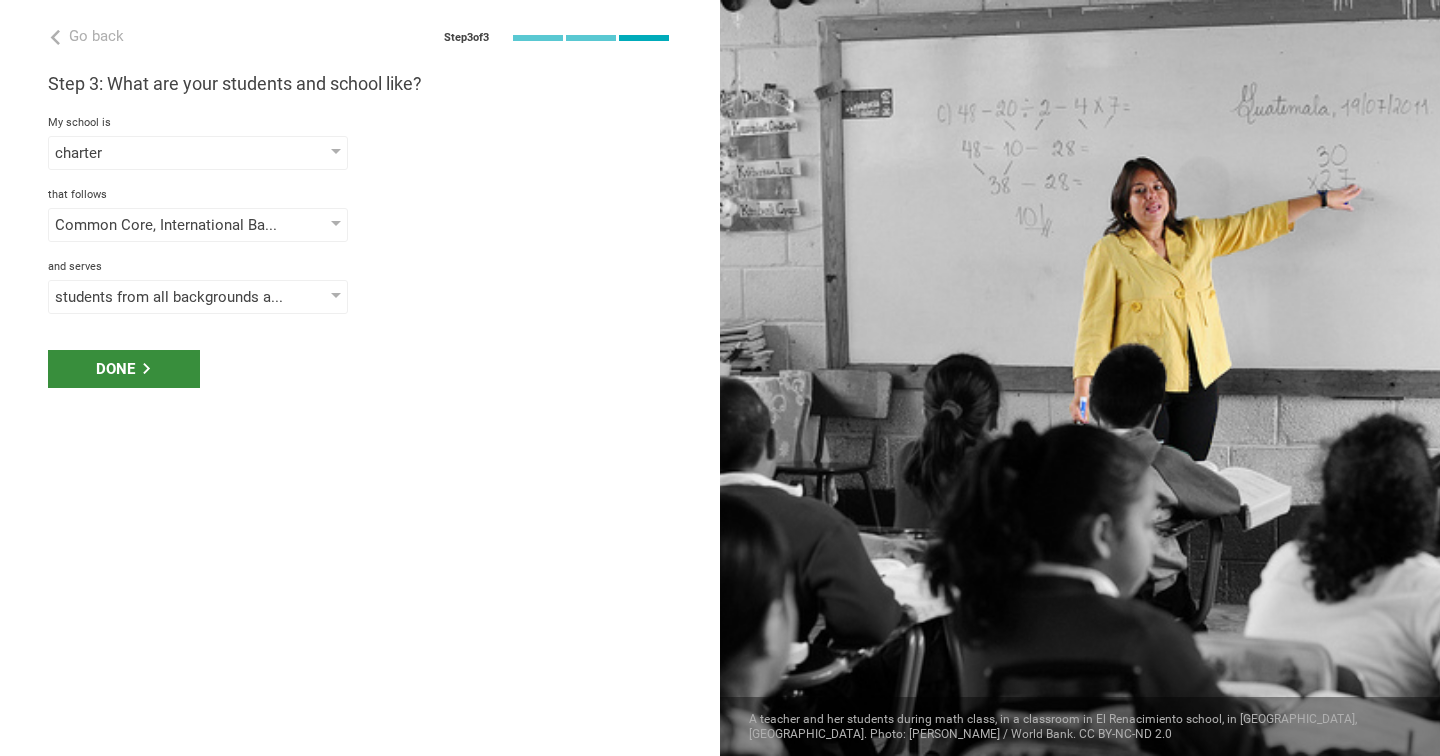click on "Done" at bounding box center (124, 369) 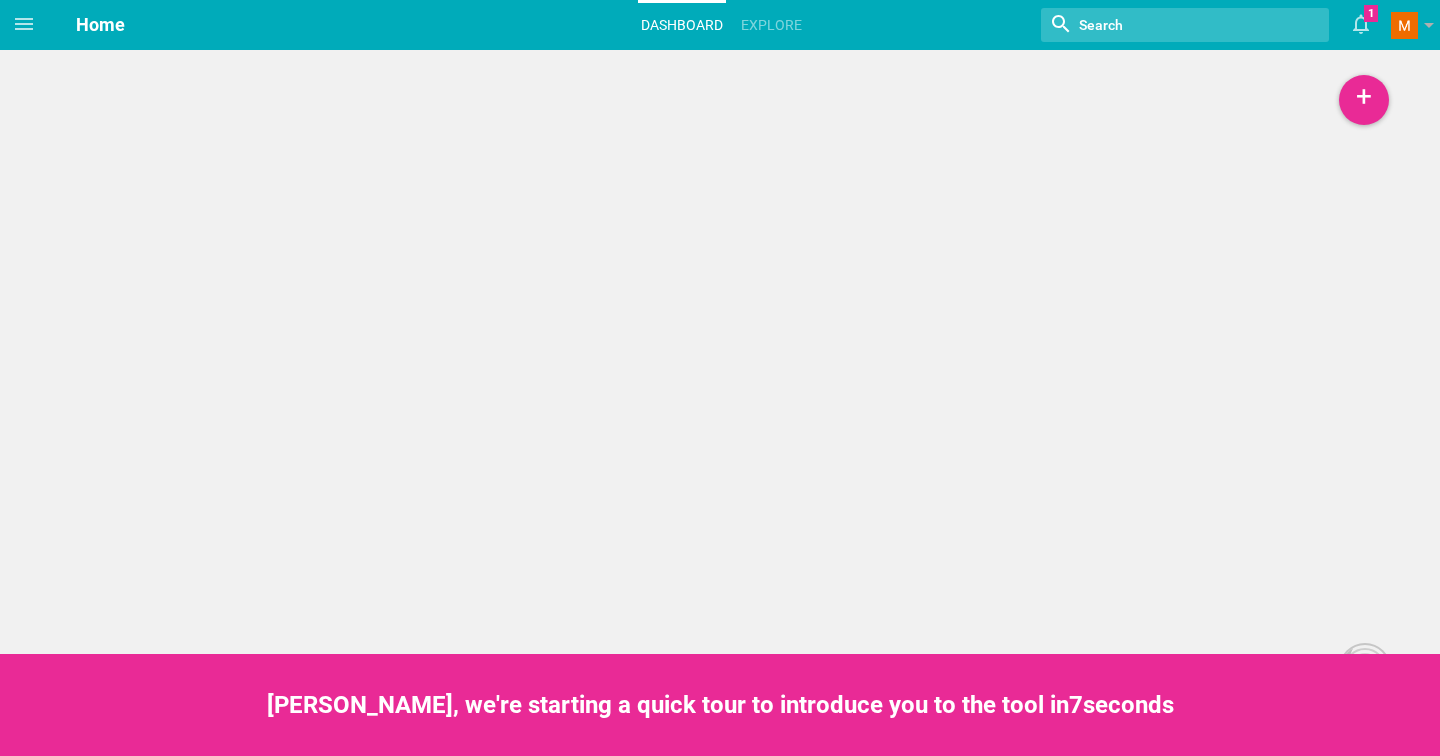 scroll, scrollTop: 0, scrollLeft: 0, axis: both 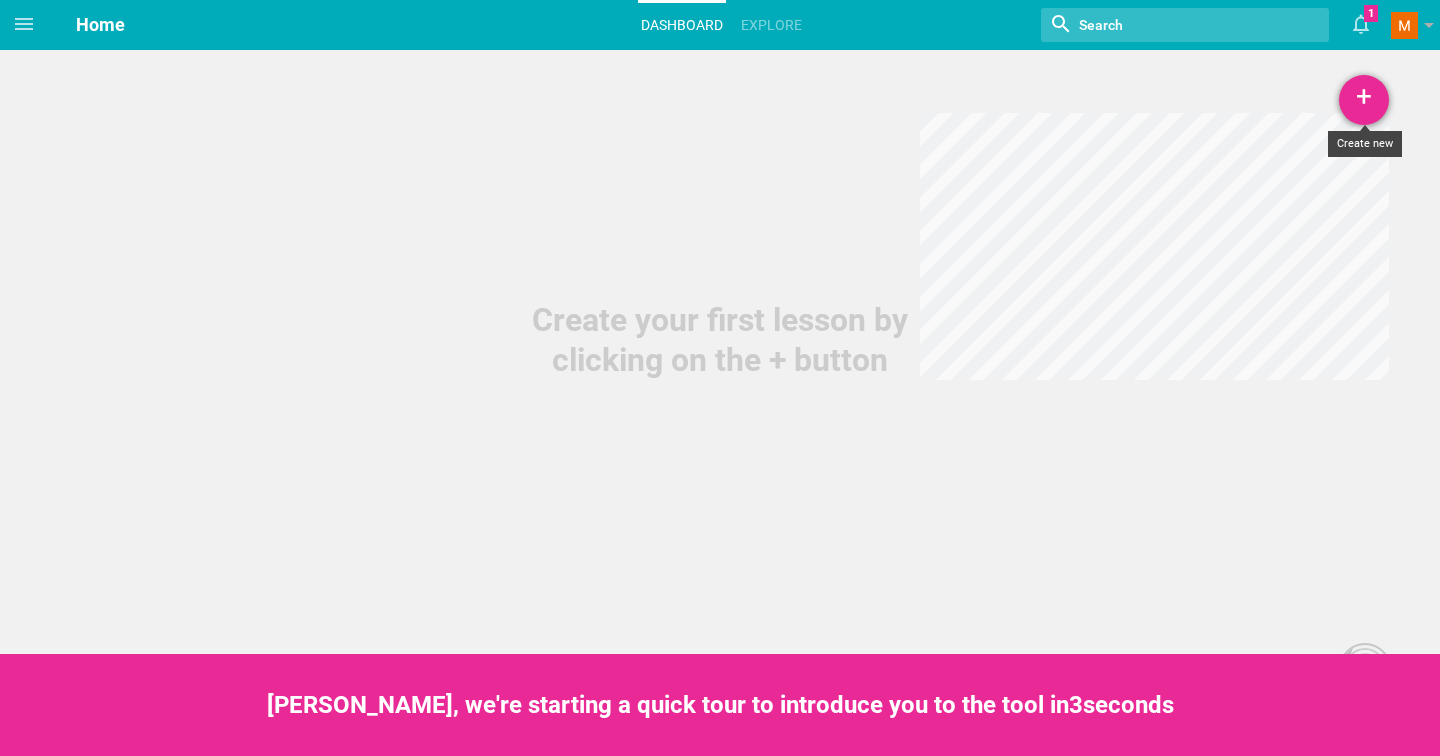 click on "+" at bounding box center (1364, 100) 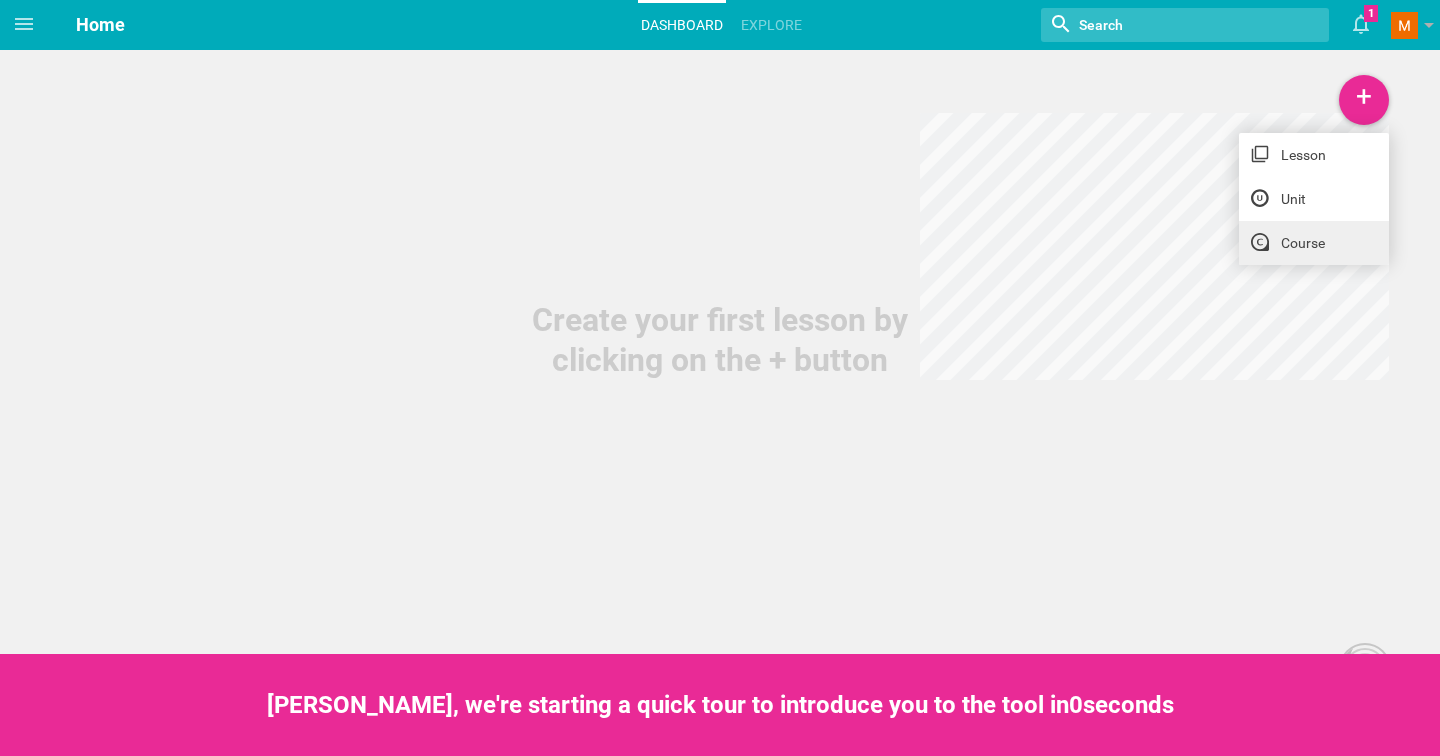 click on "Course" at bounding box center [1314, 243] 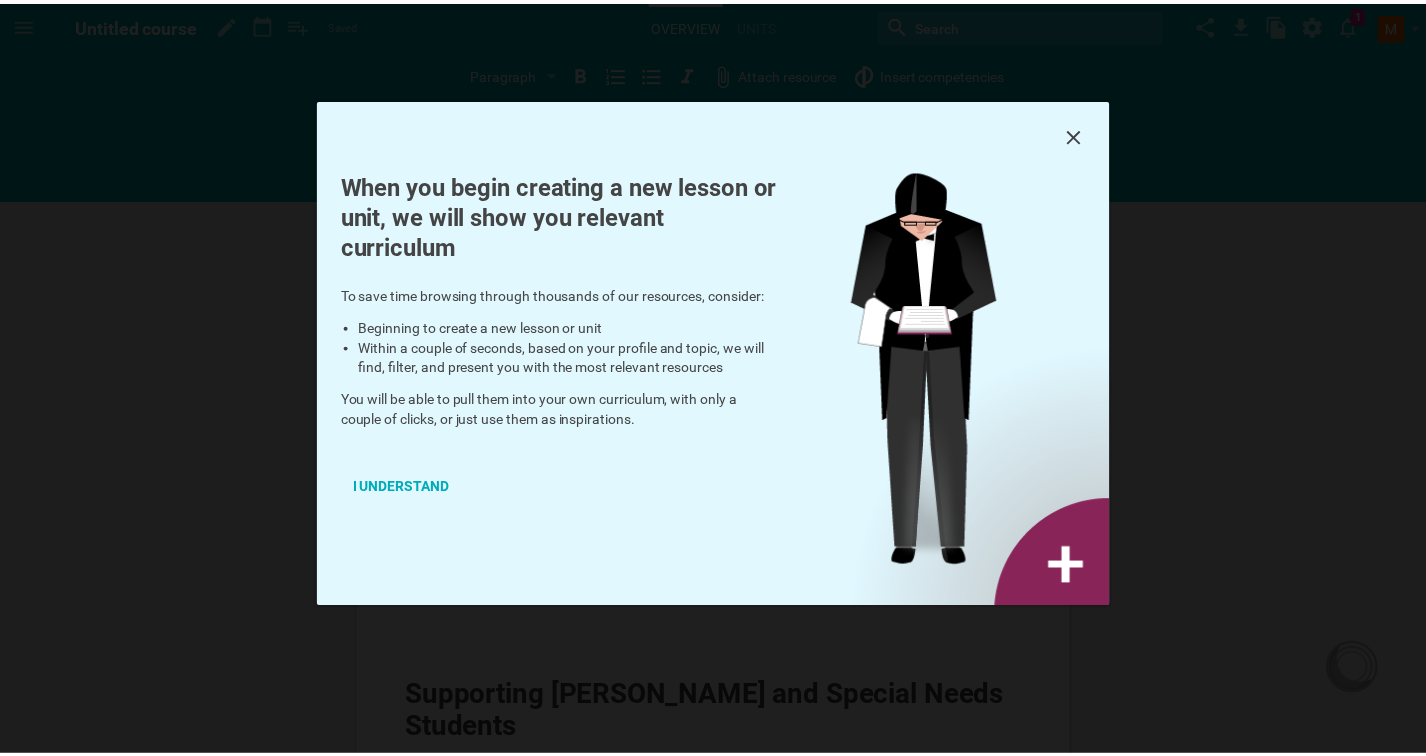 scroll, scrollTop: 0, scrollLeft: 0, axis: both 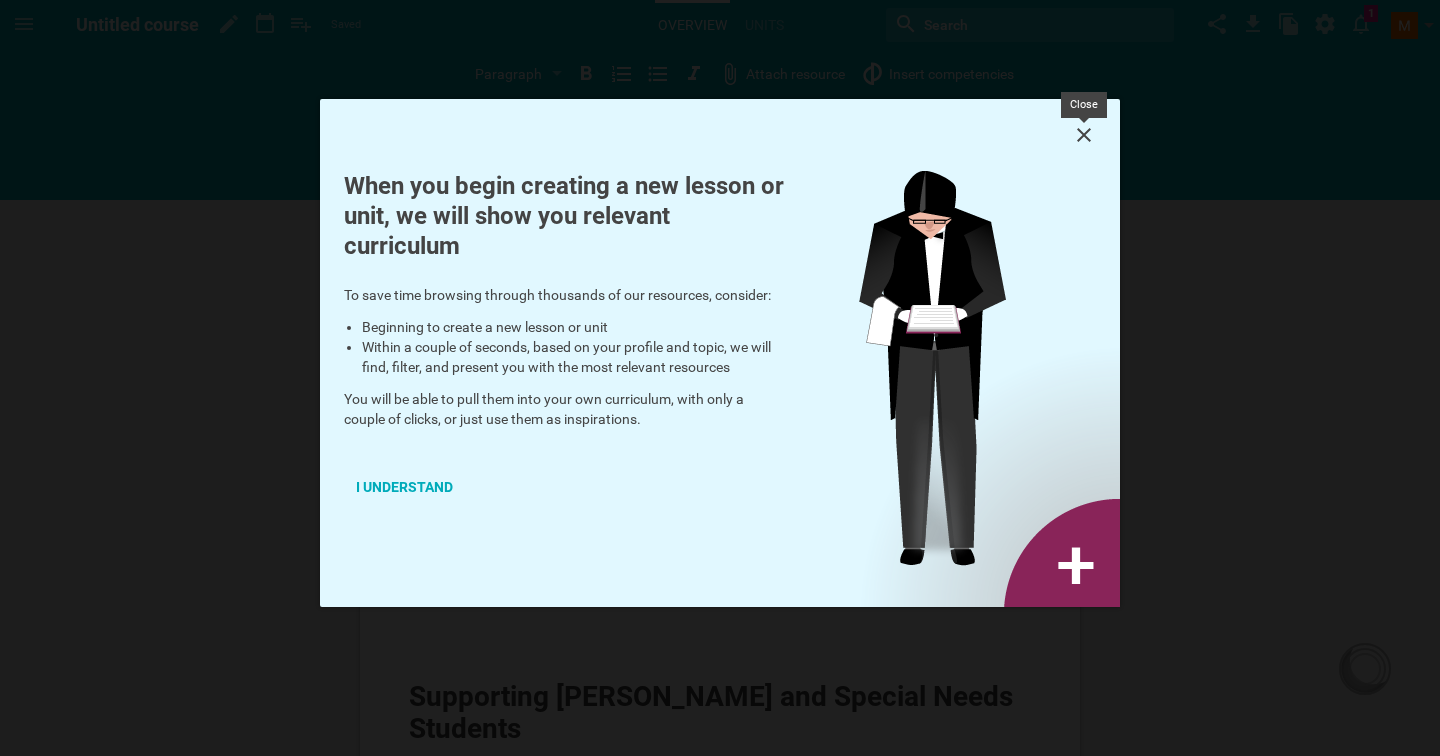 click 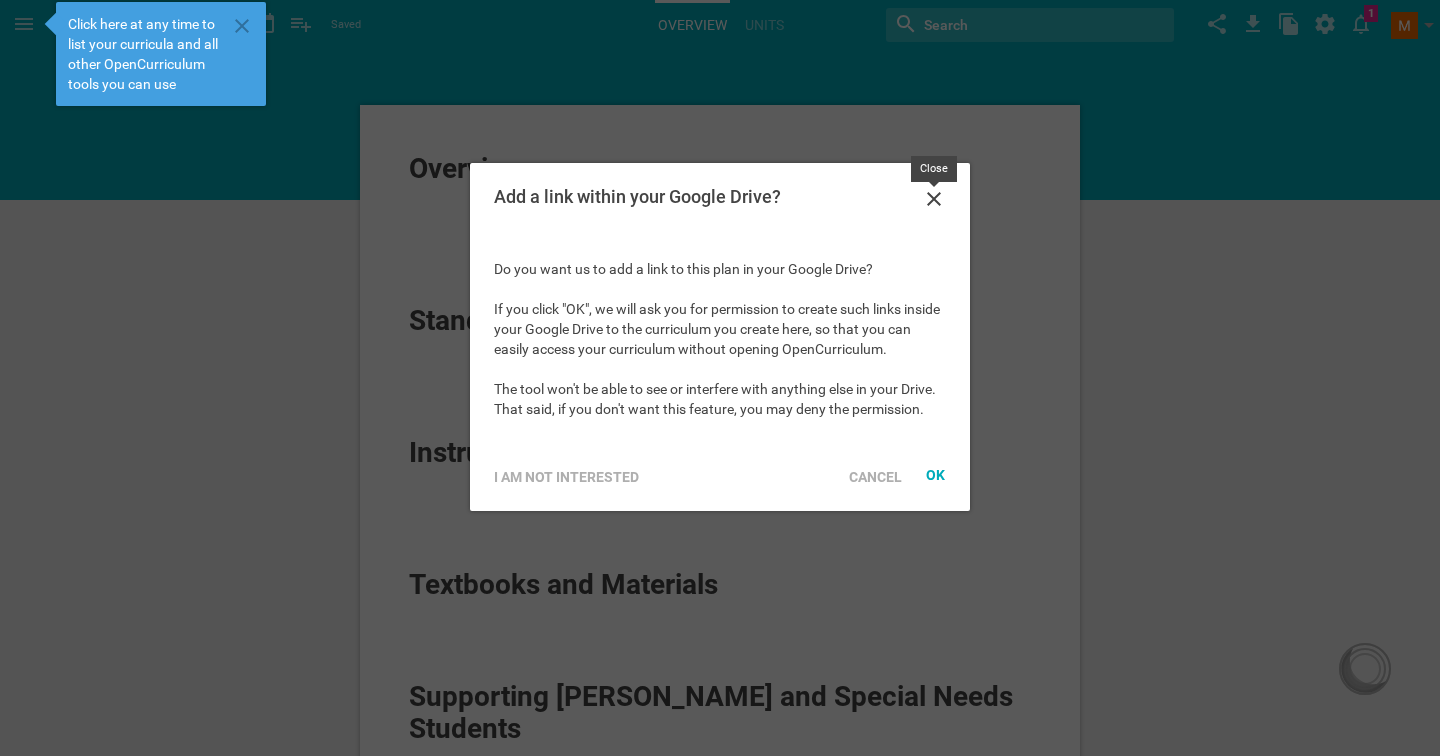 click 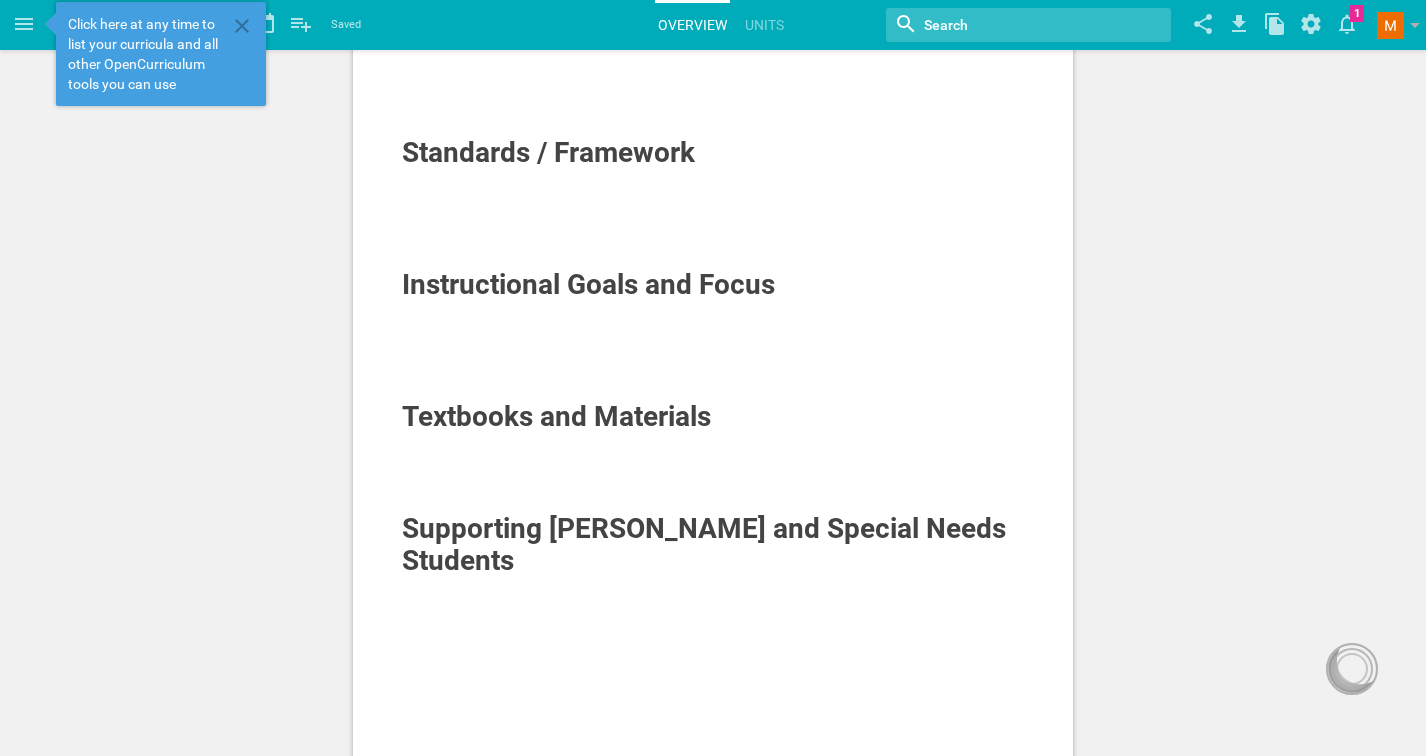 click at bounding box center (713, 239) 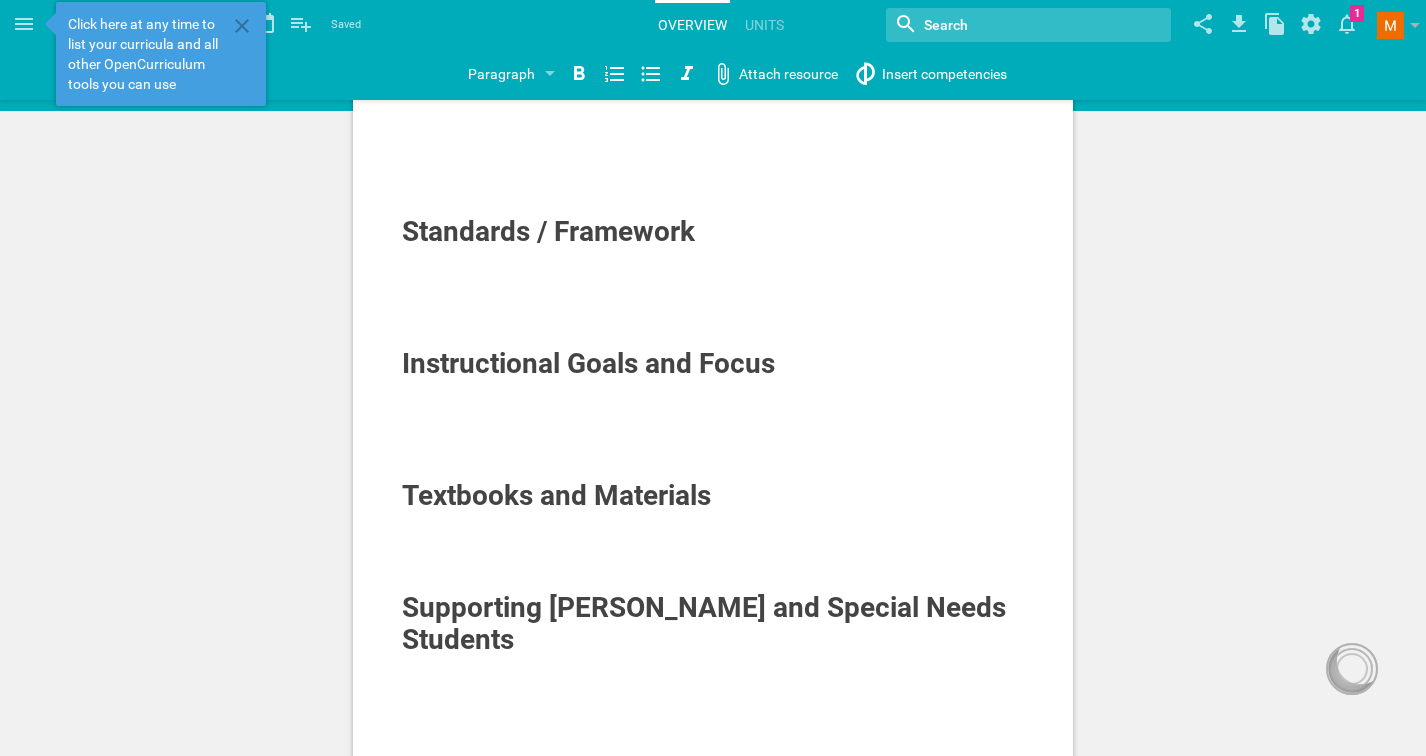 scroll, scrollTop: 37, scrollLeft: 0, axis: vertical 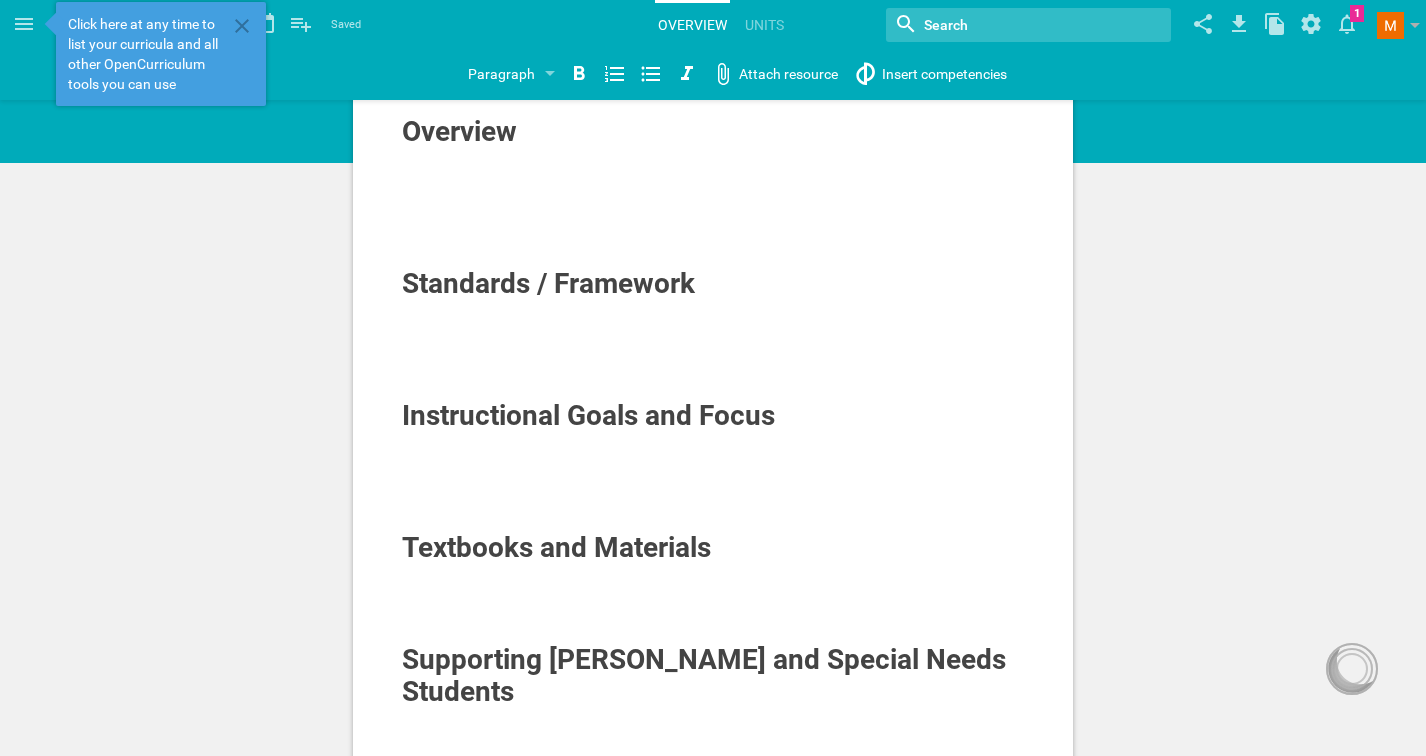 click at bounding box center (713, 198) 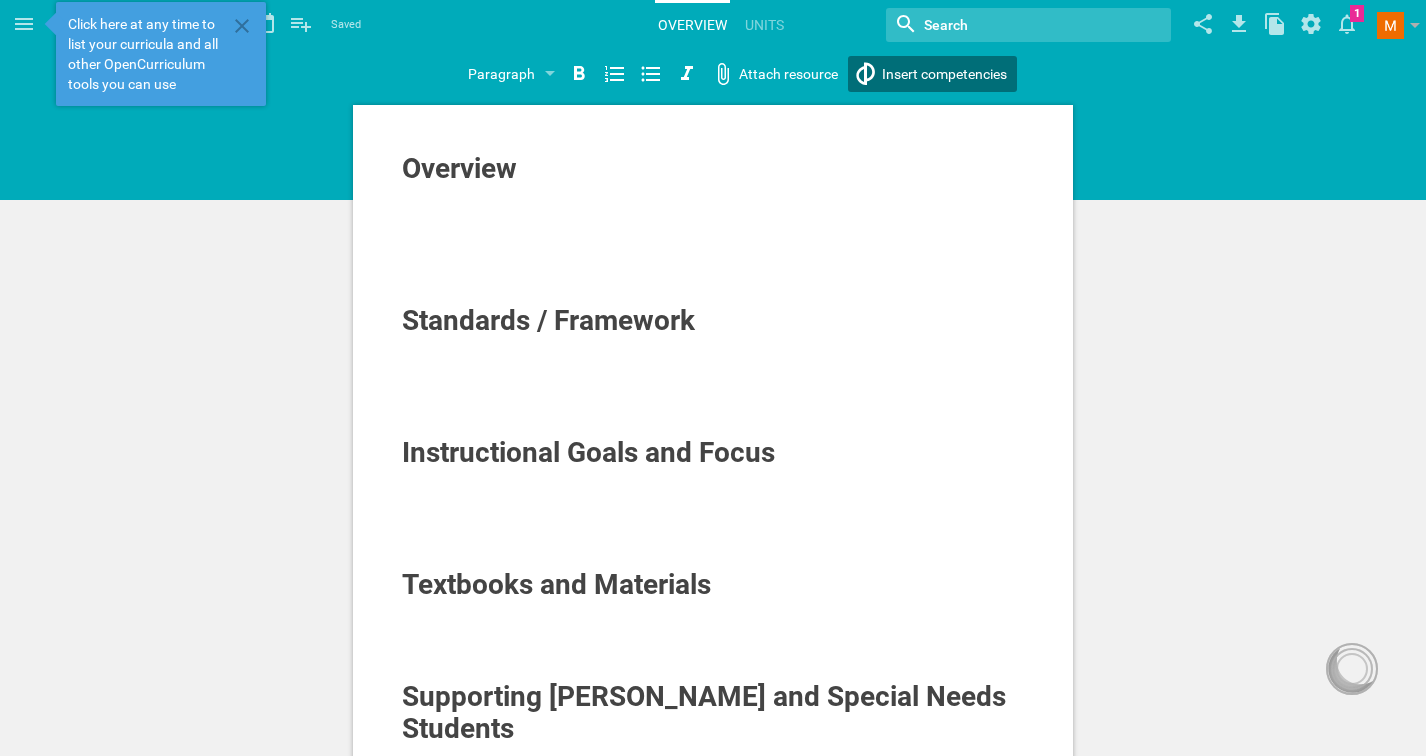 scroll, scrollTop: 0, scrollLeft: 0, axis: both 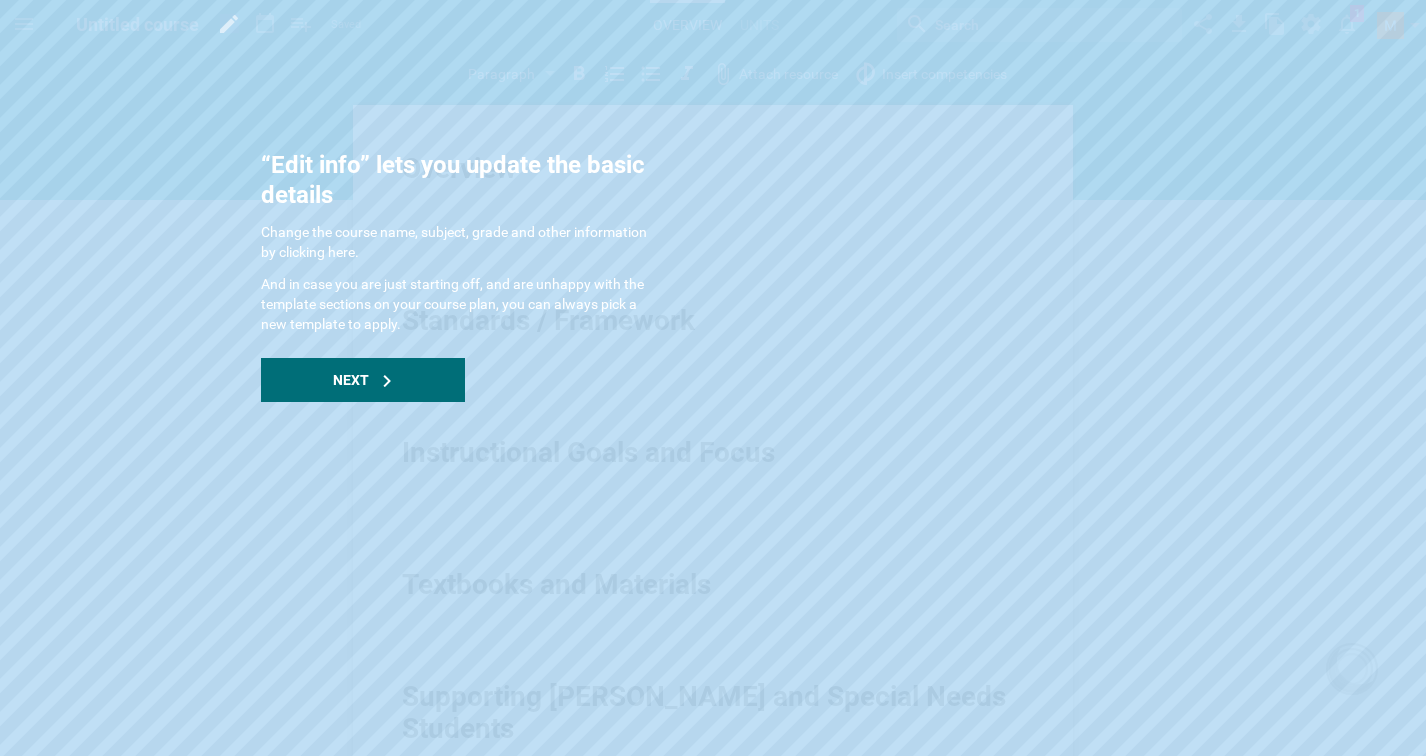 click on "“Edit info” lets you update the basic details" at bounding box center (461, 180) 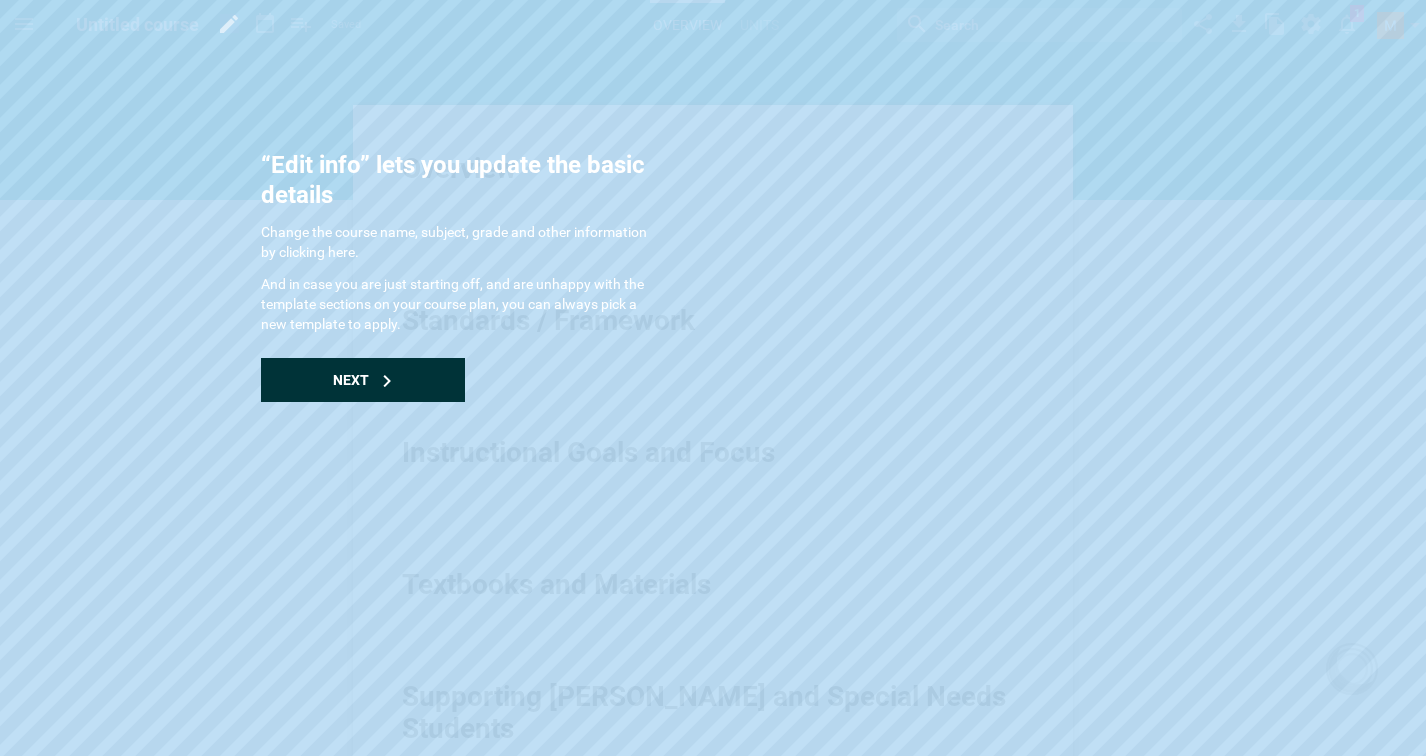 click on "Next" at bounding box center (363, 380) 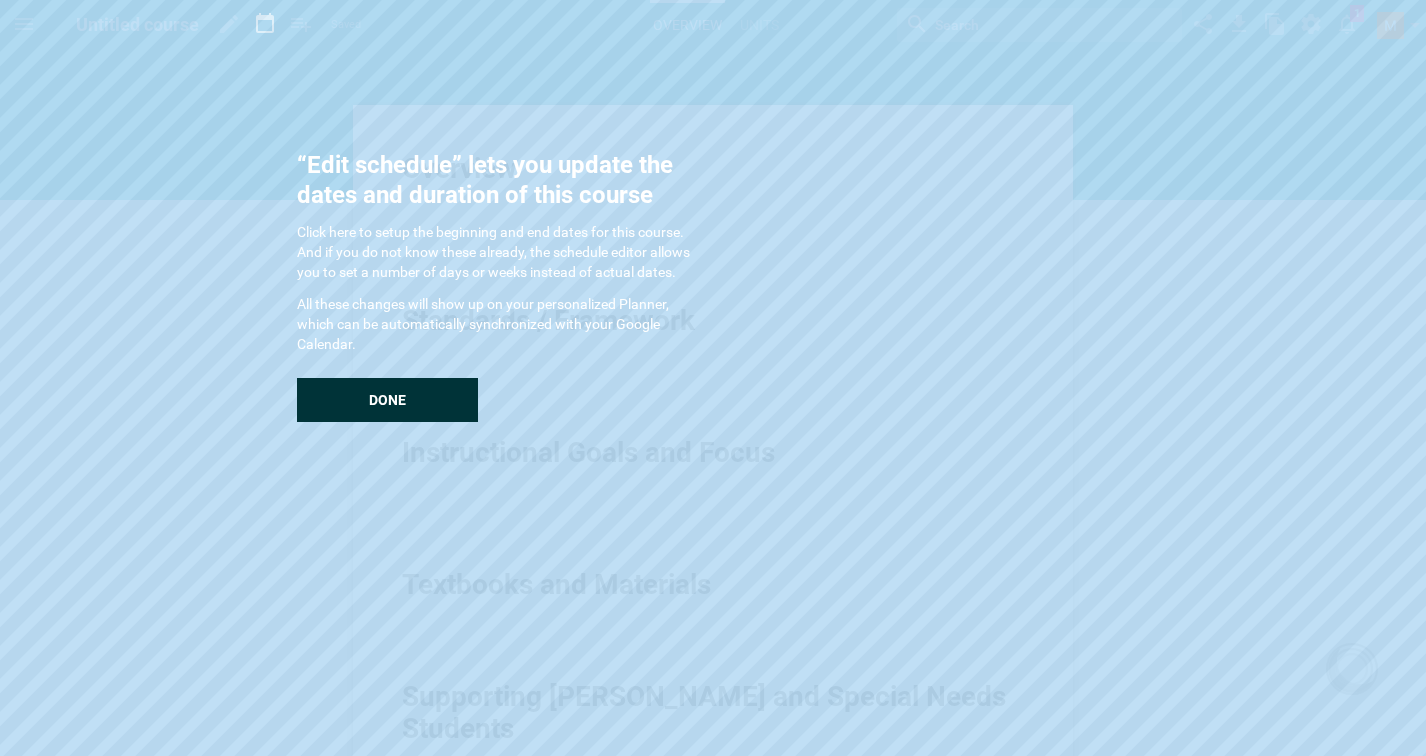 click on "Done" at bounding box center (387, 400) 